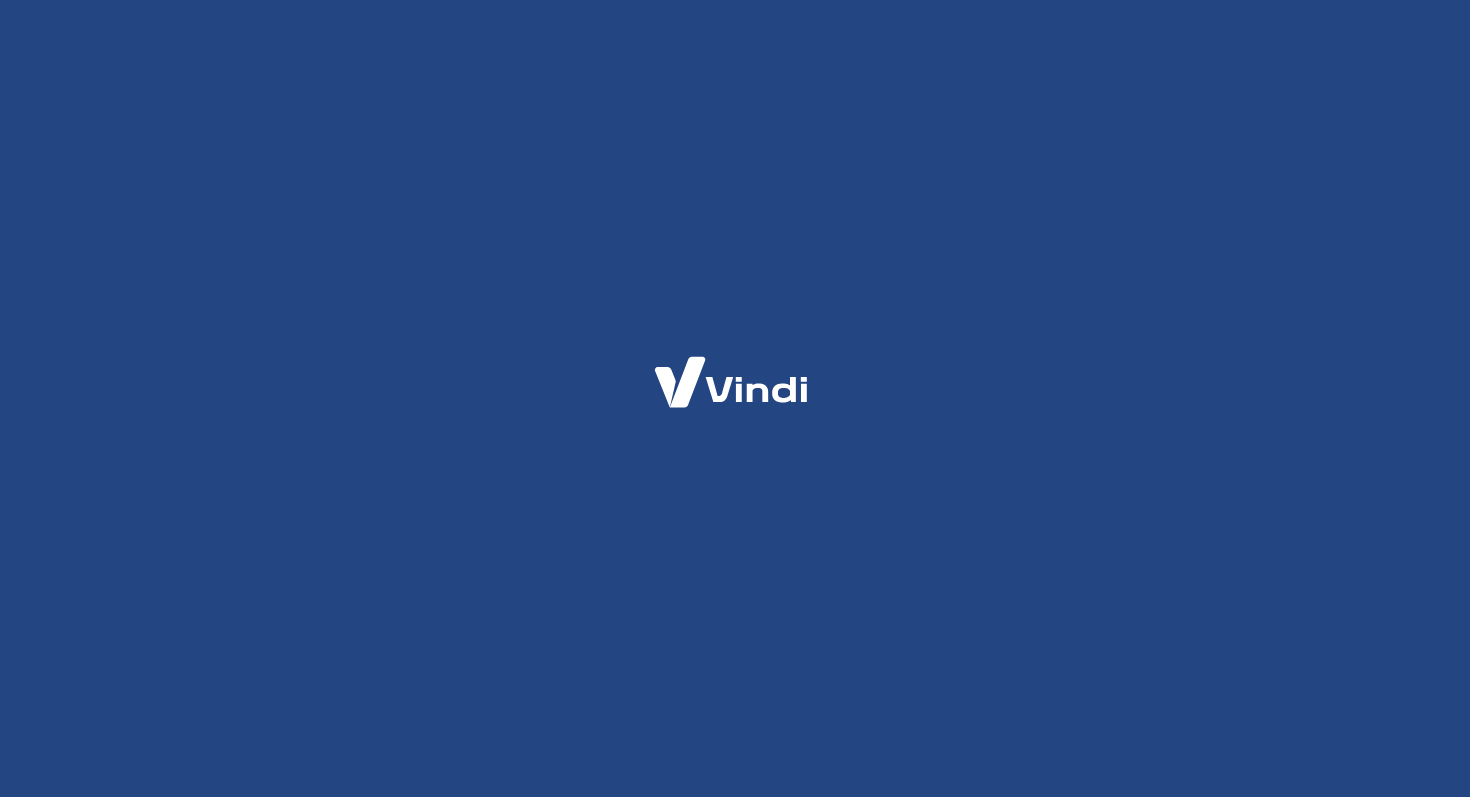 scroll, scrollTop: 0, scrollLeft: 0, axis: both 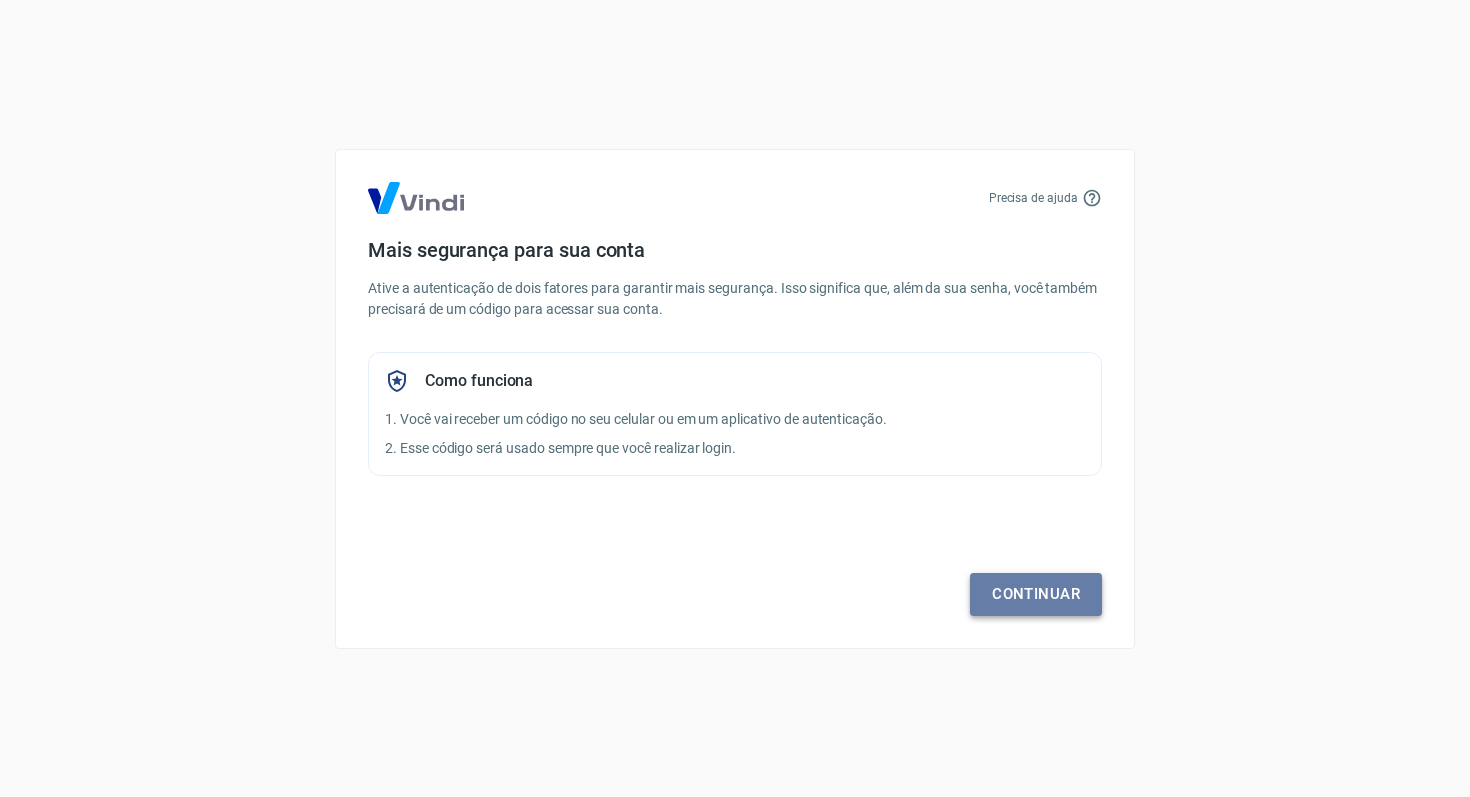 click on "Continuar" at bounding box center [1036, 594] 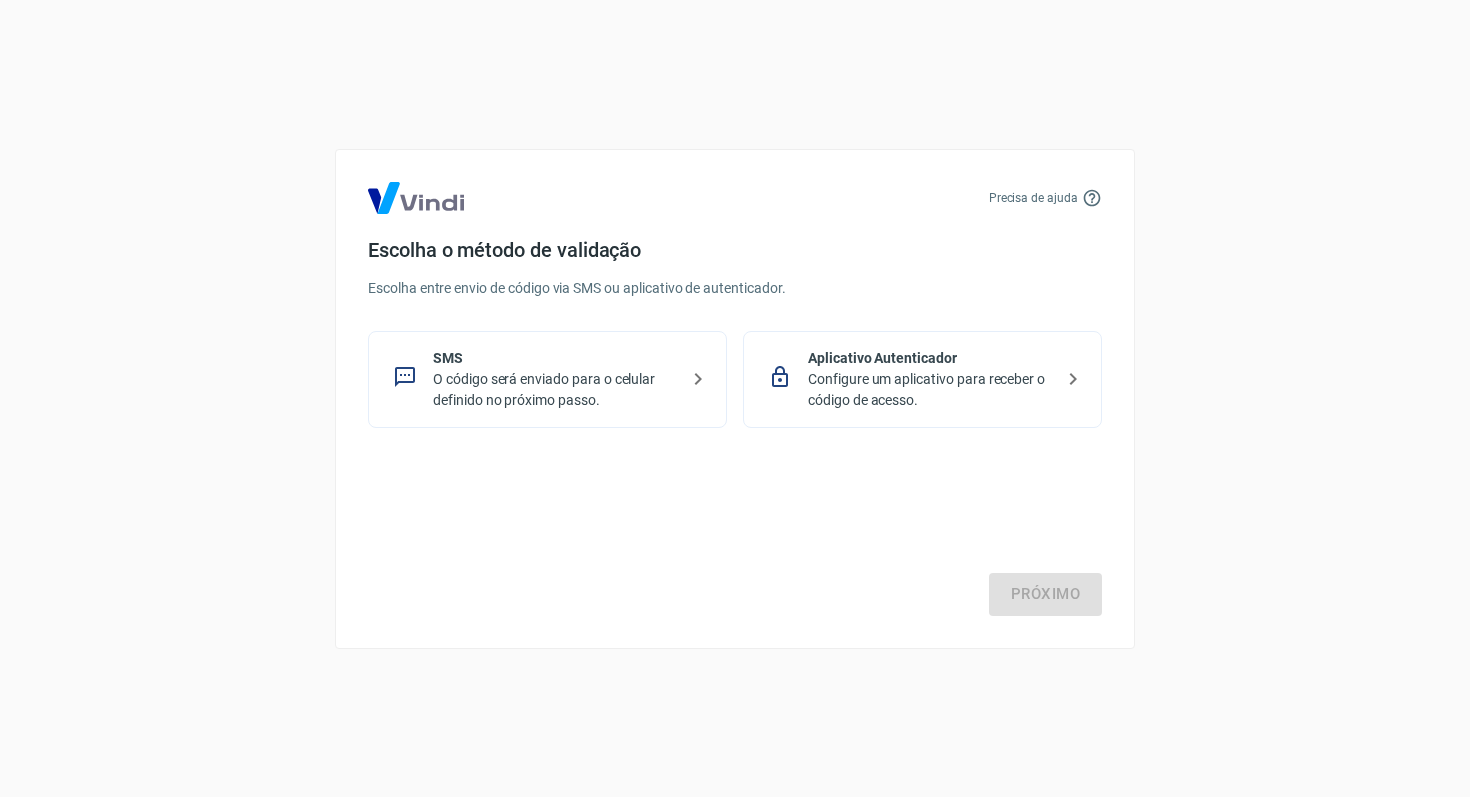 click on "O código será enviado para o celular definido no próximo passo." at bounding box center [555, 390] 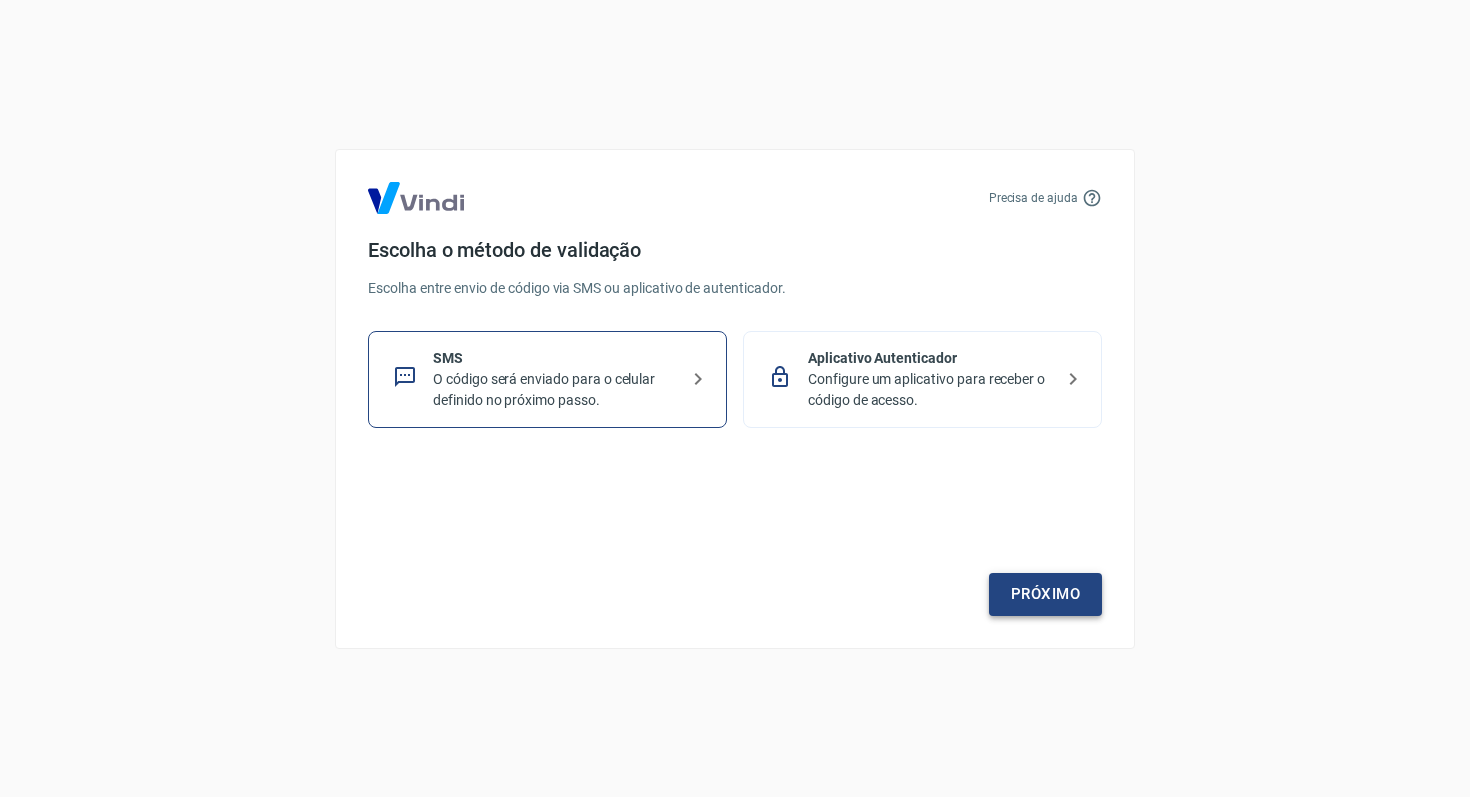 click on "Próximo" at bounding box center [1045, 594] 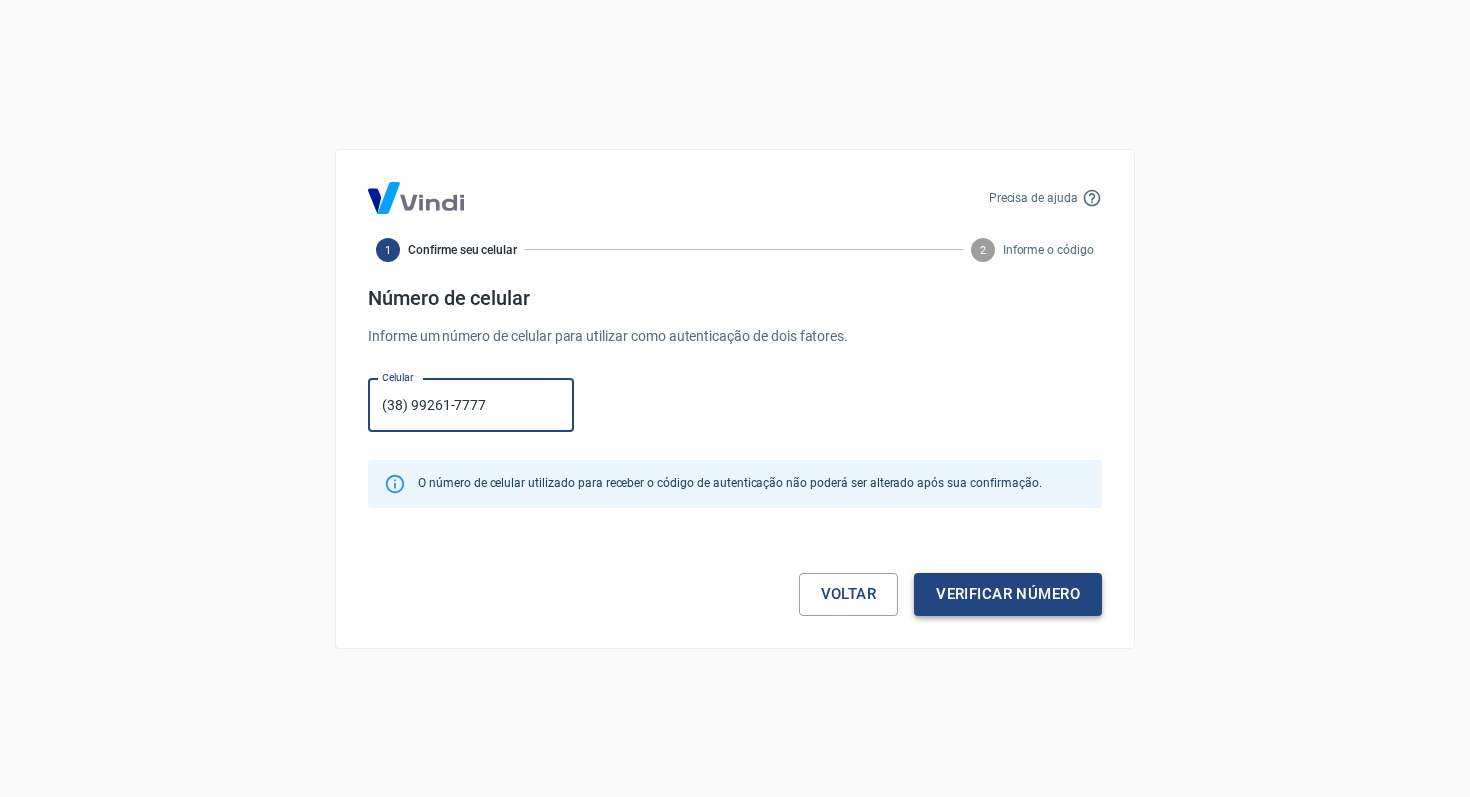 type on "(38) 99261-7777" 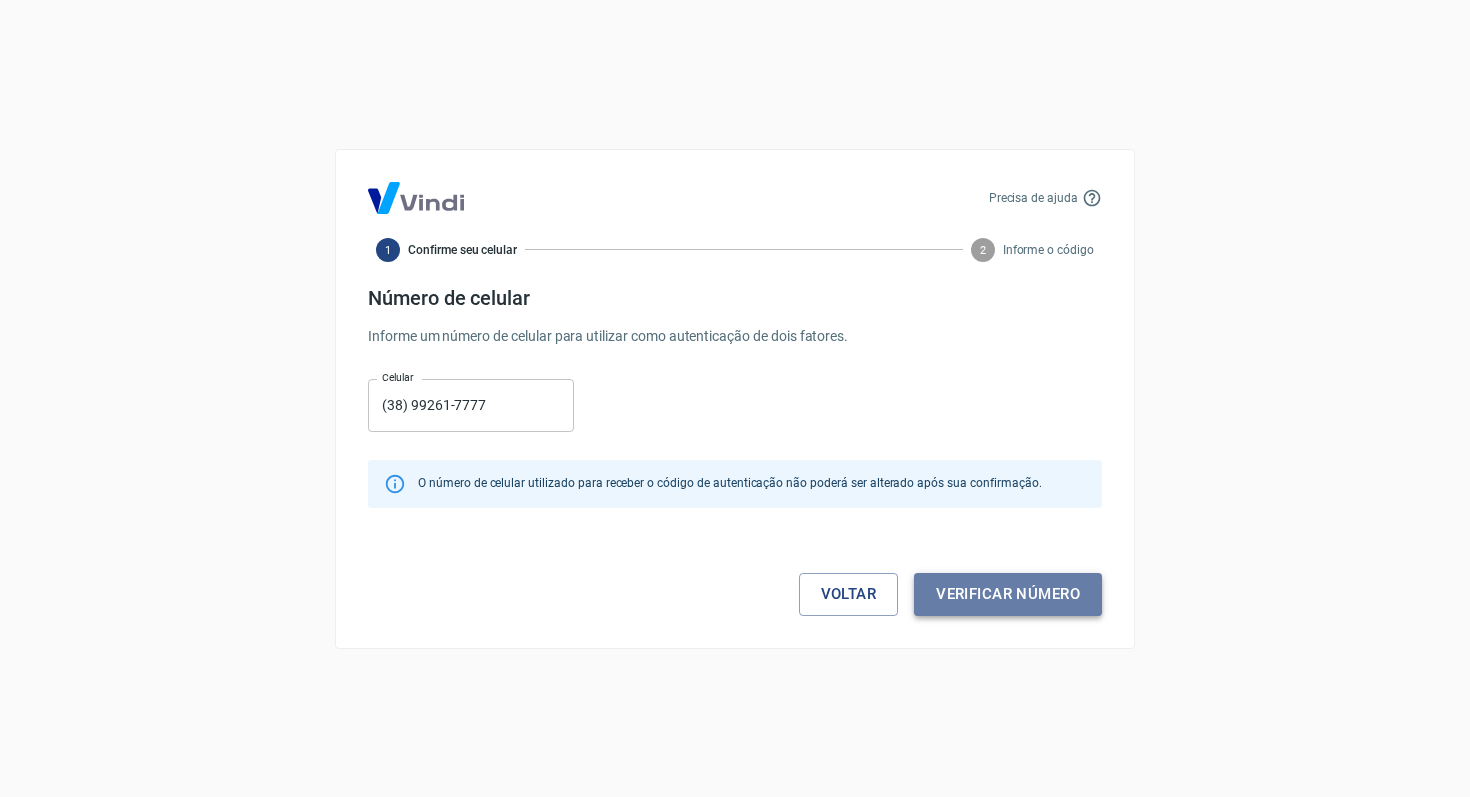 click on "Verificar número" at bounding box center (1008, 594) 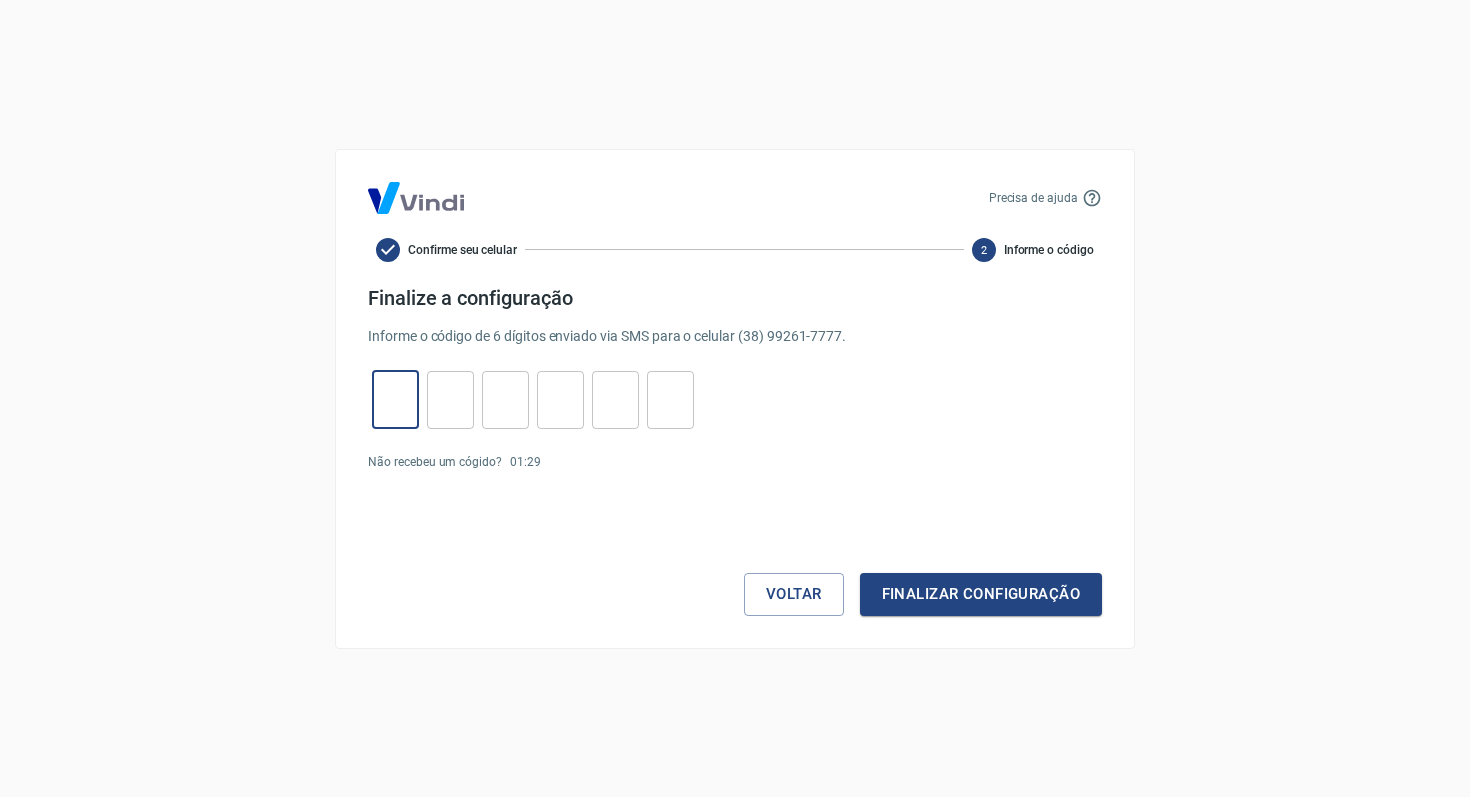 click at bounding box center (395, 399) 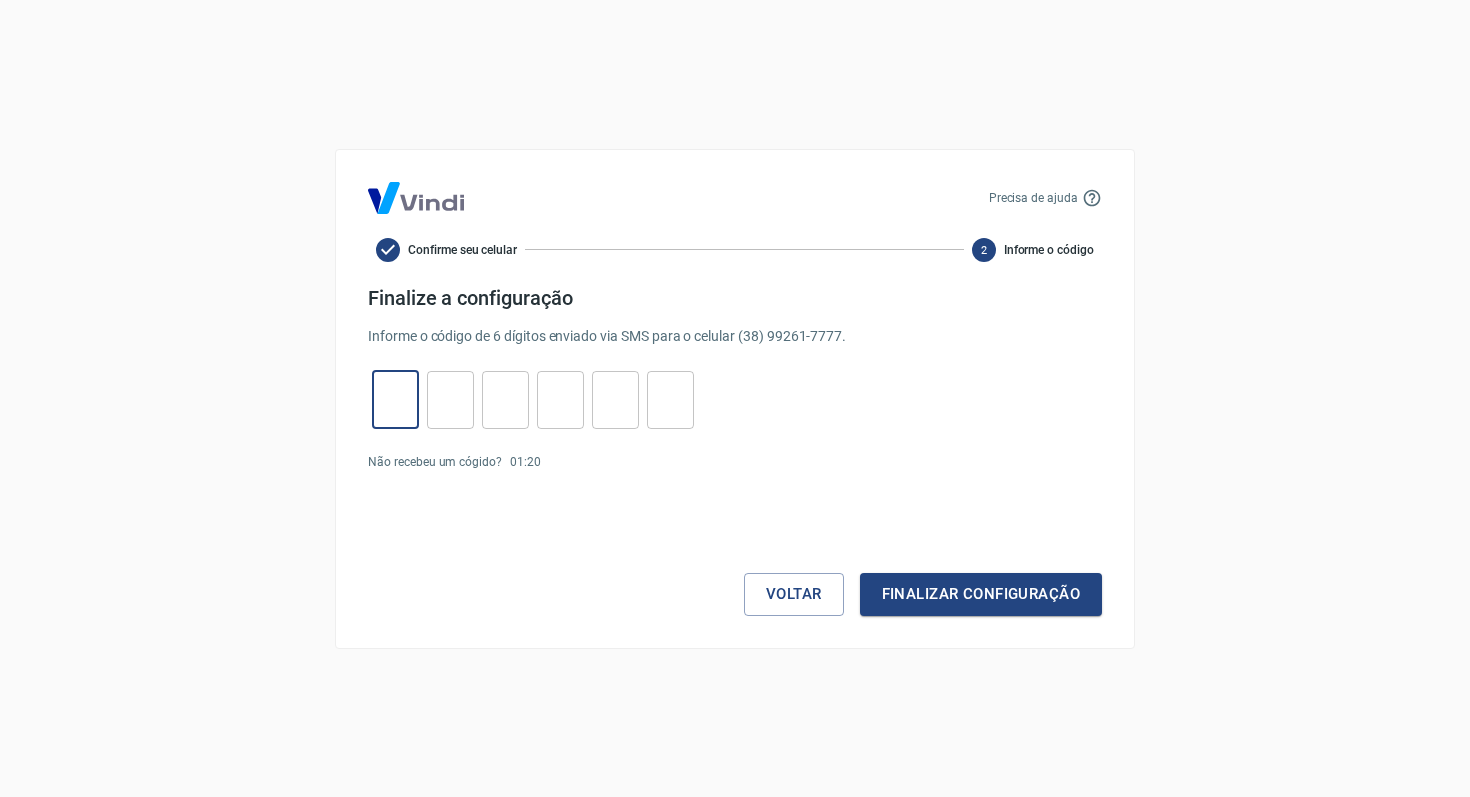 type on "1" 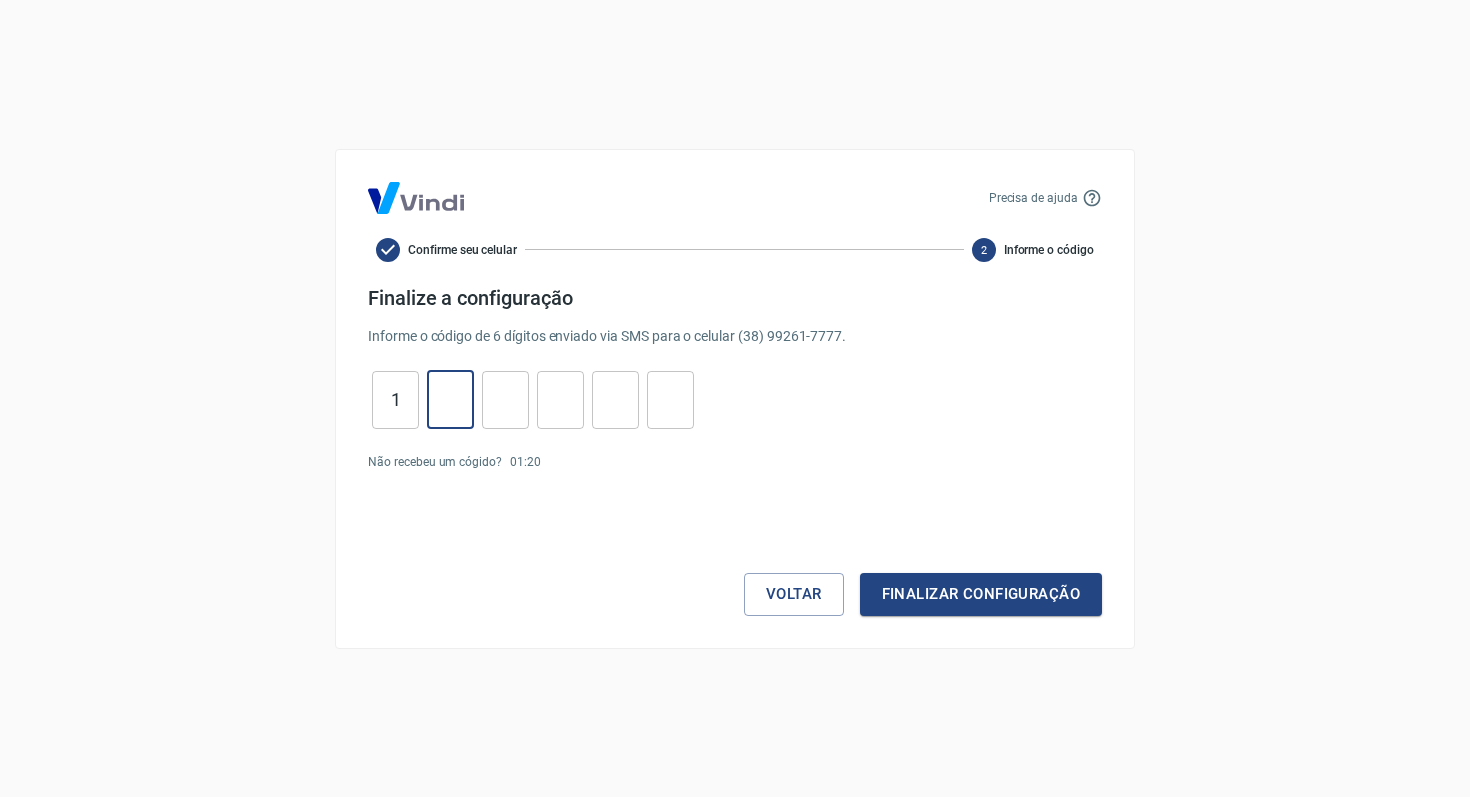 type on "7" 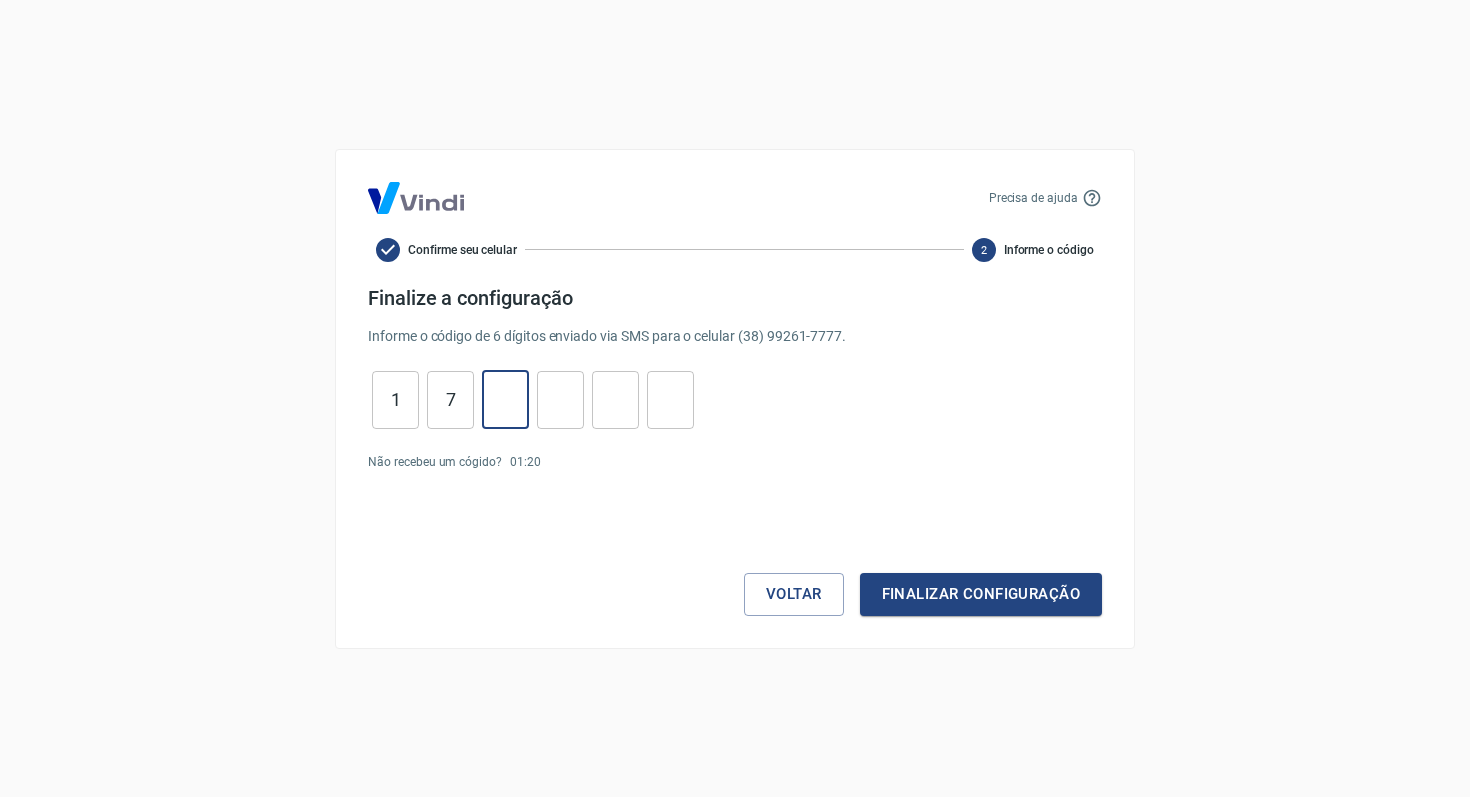 type on "8" 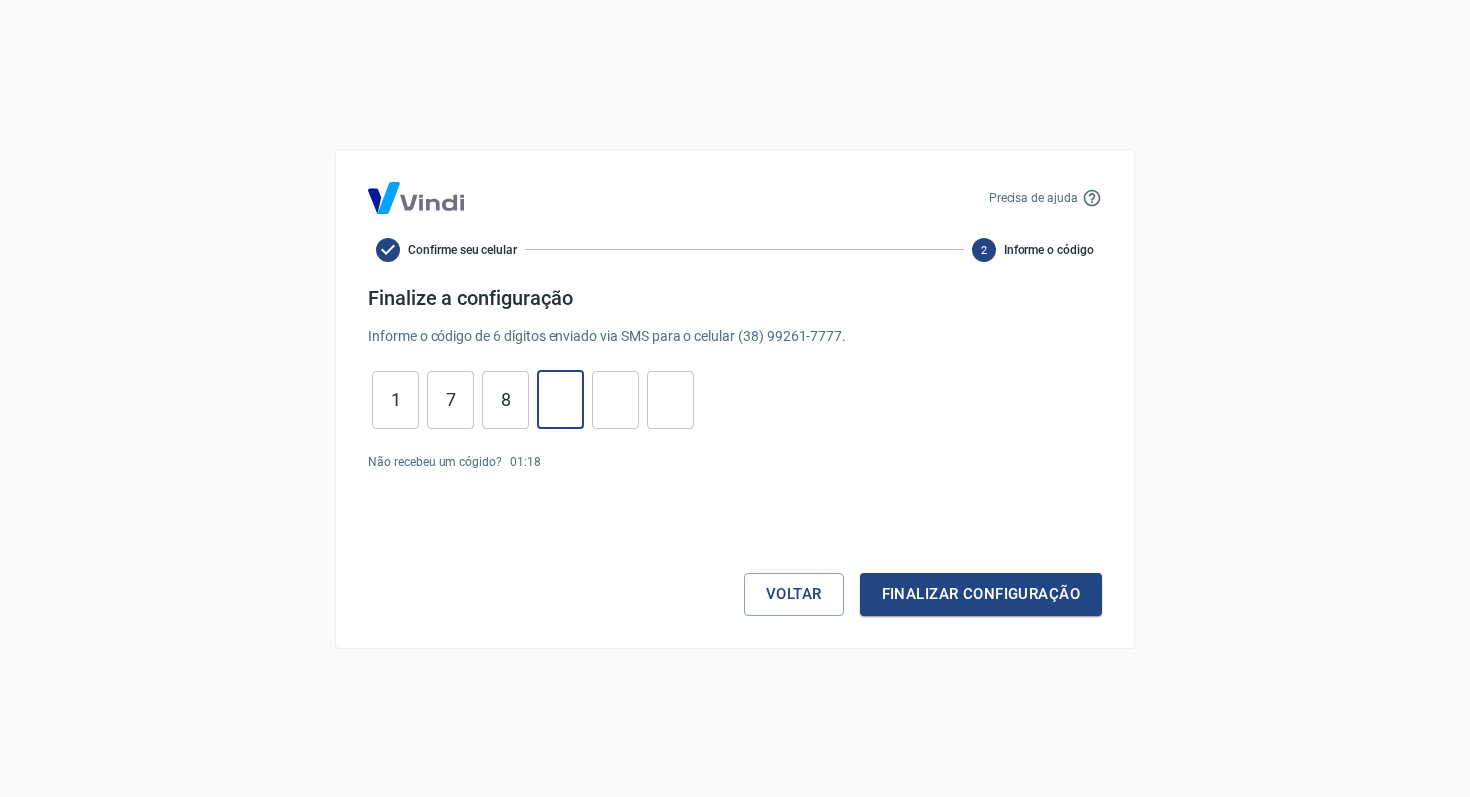 type on "7" 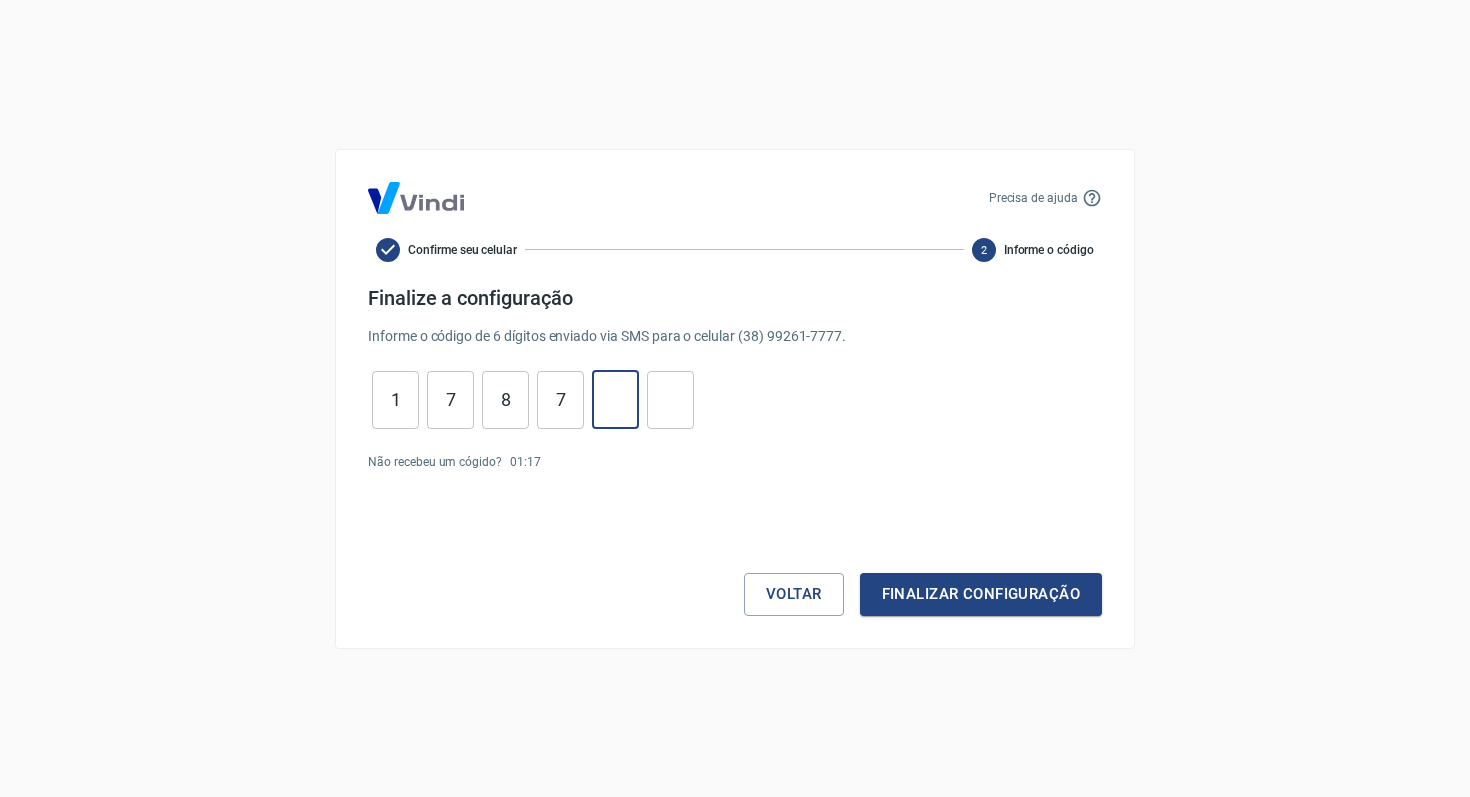 type on "2" 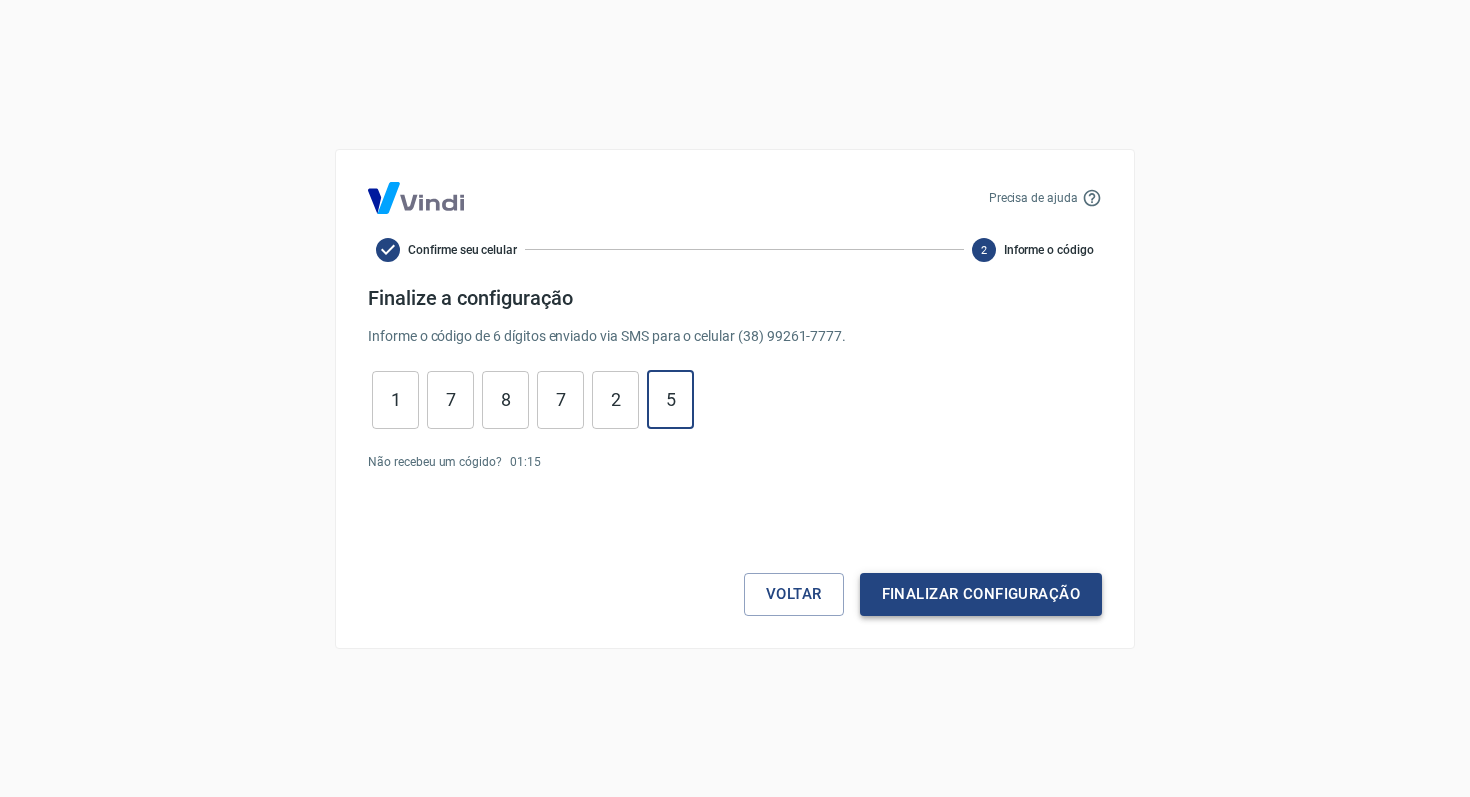 type on "5" 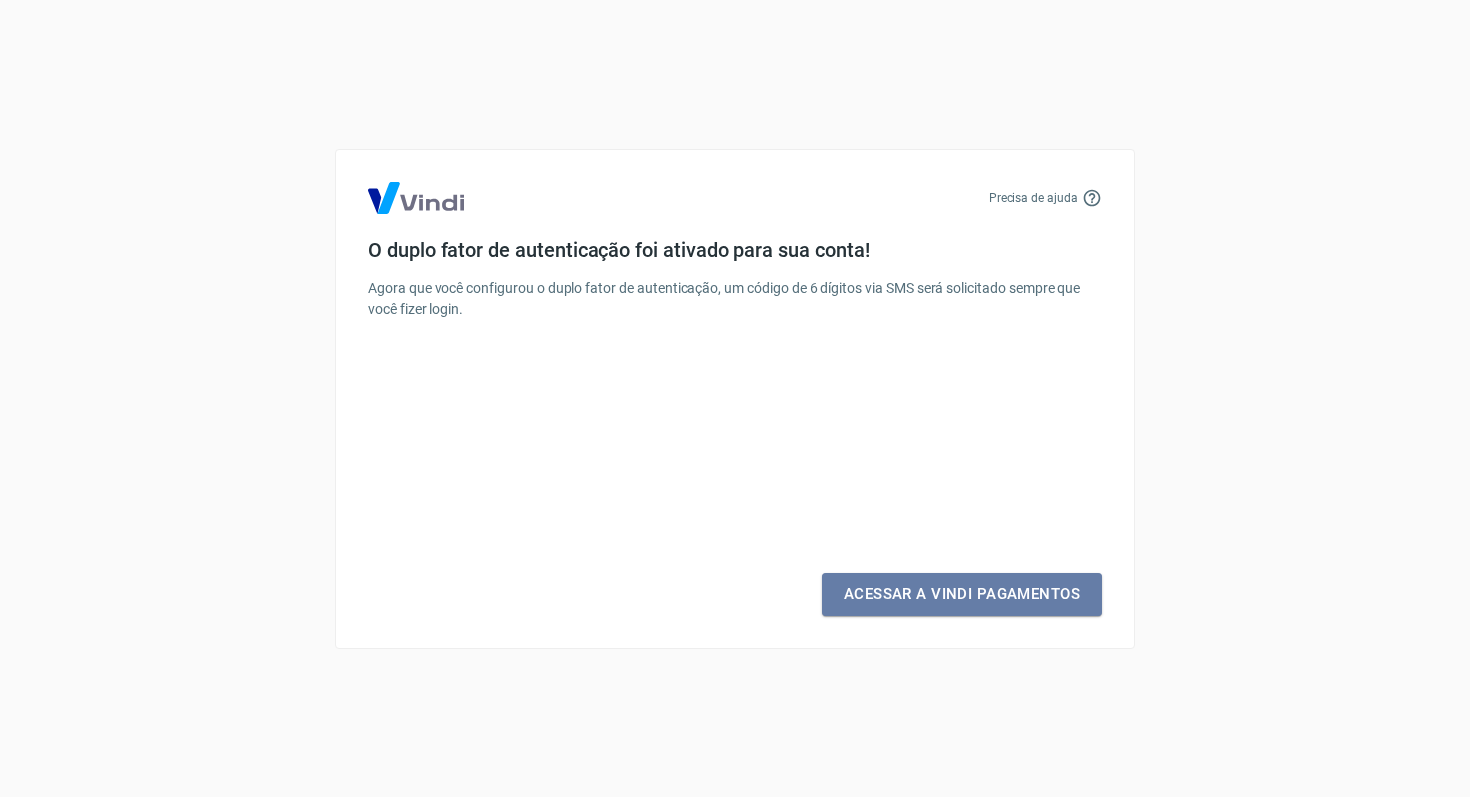 click on "Acessar a Vindi Pagamentos" at bounding box center [962, 594] 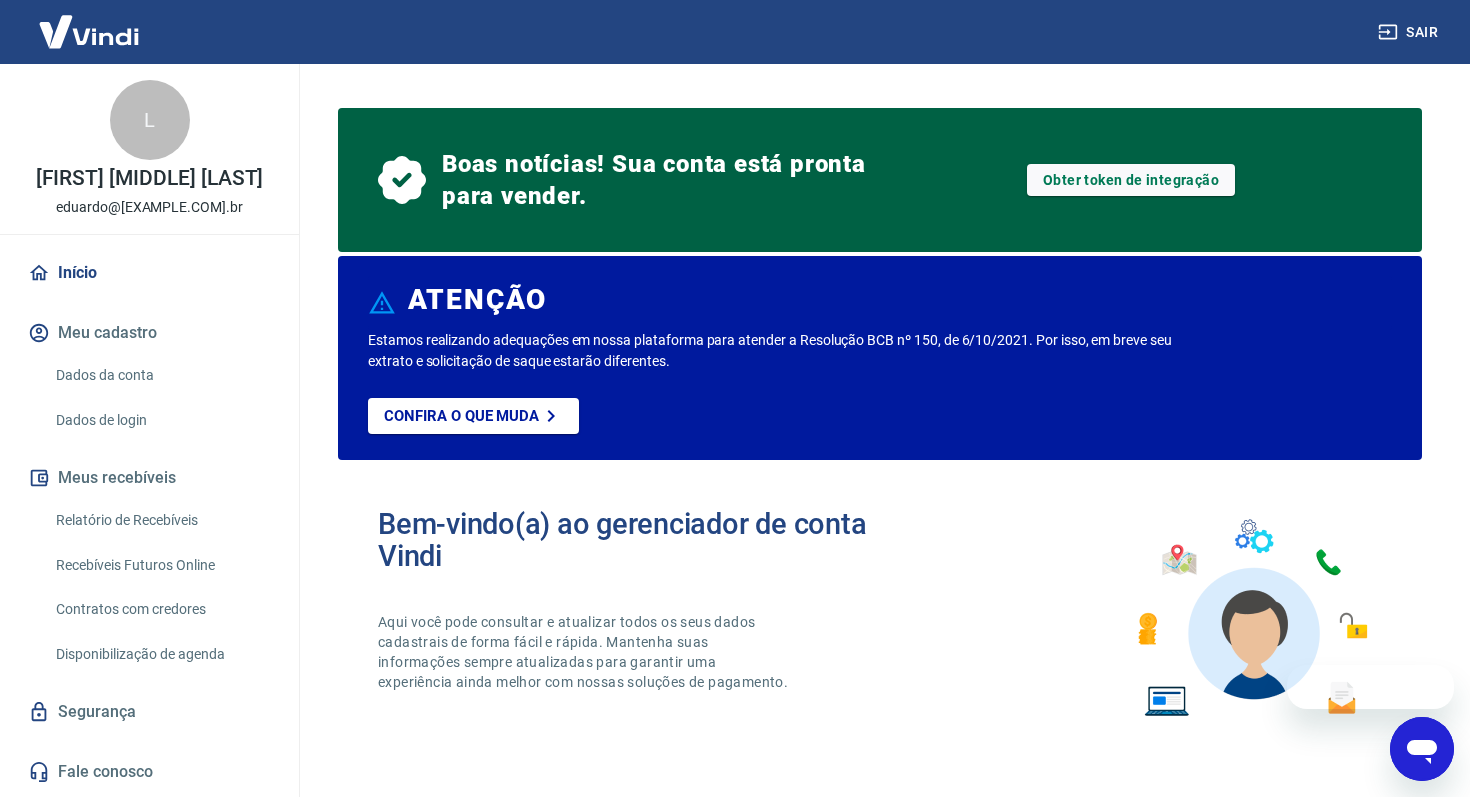 scroll, scrollTop: 0, scrollLeft: 0, axis: both 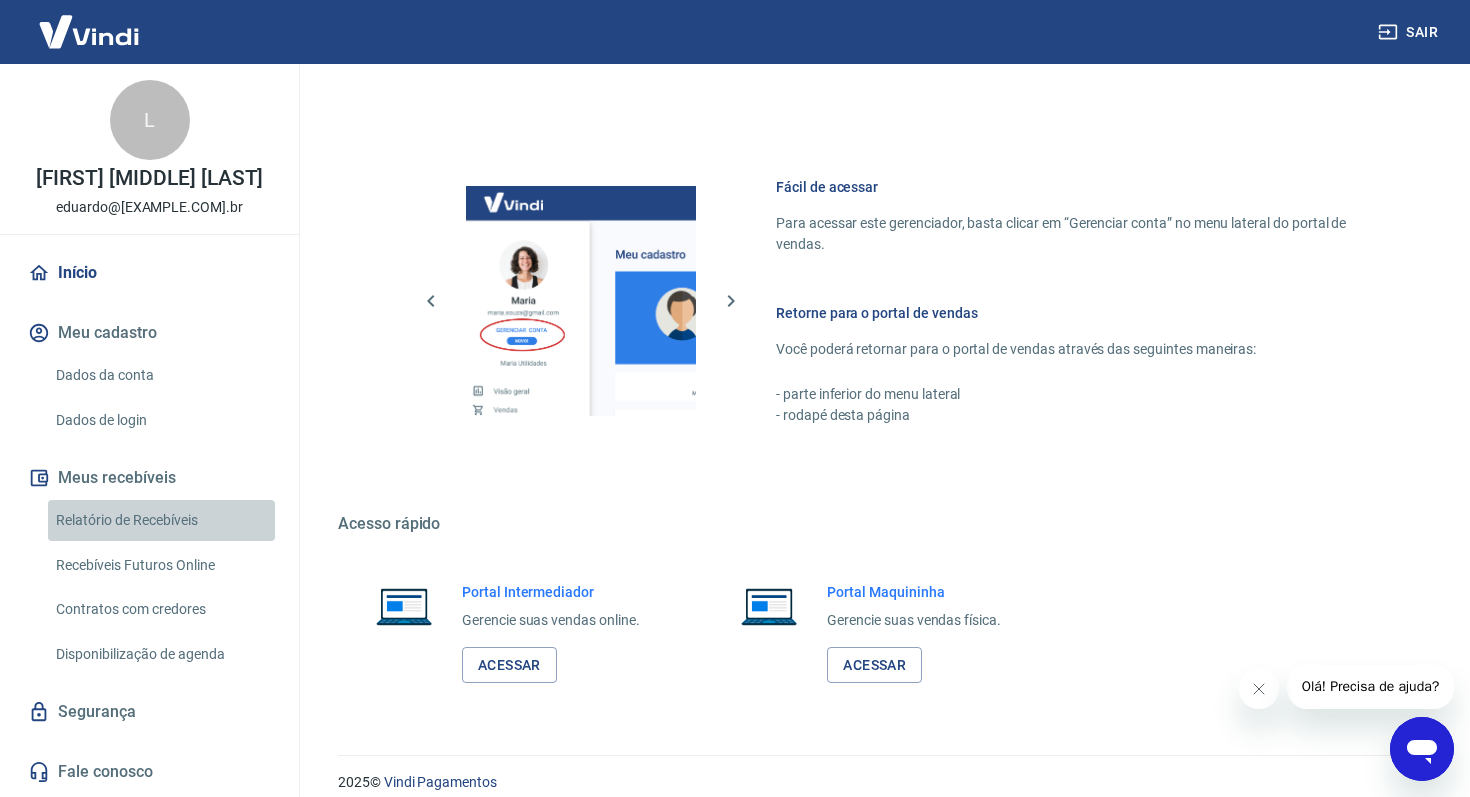 click on "Relatório de Recebíveis" at bounding box center (161, 520) 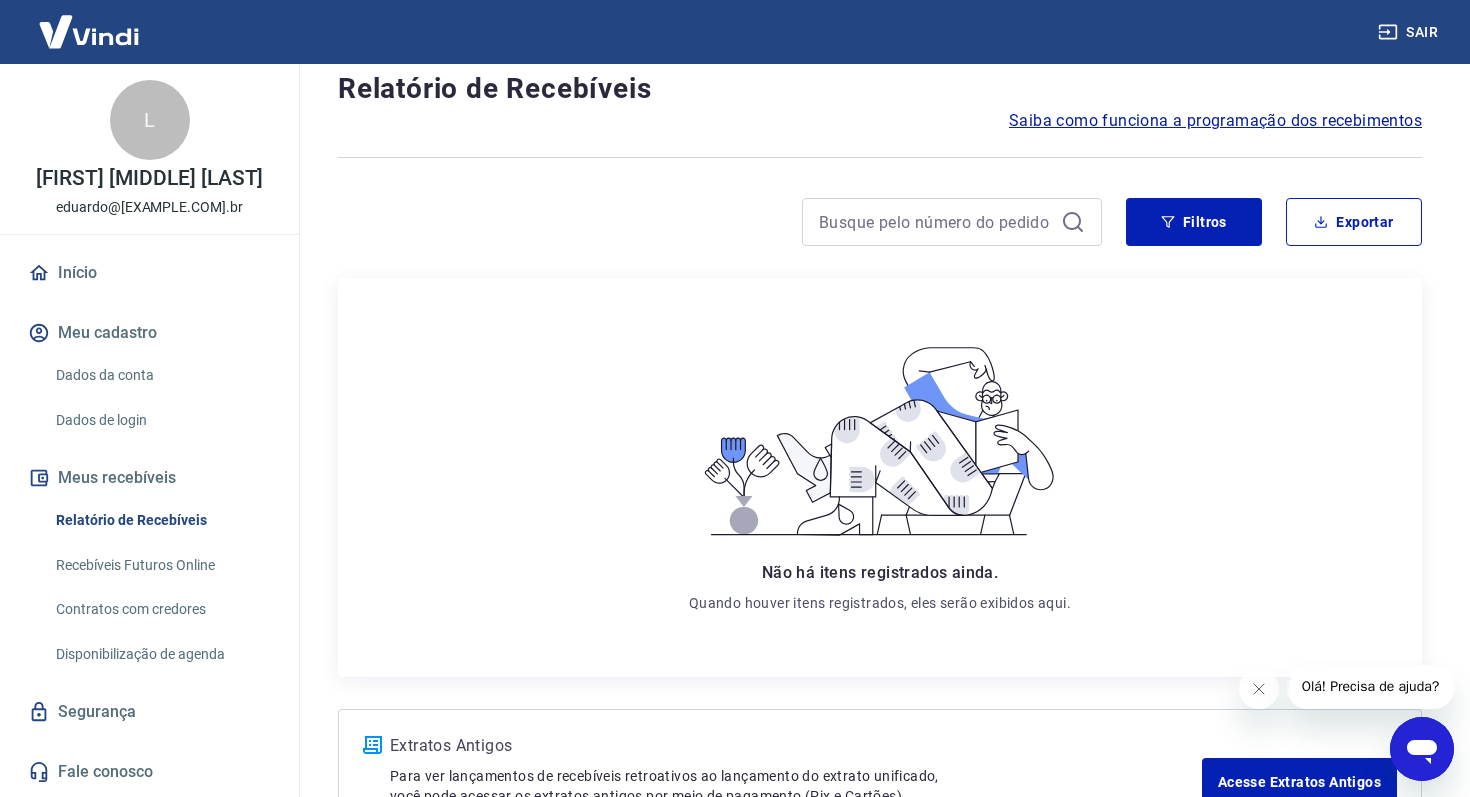 scroll, scrollTop: 0, scrollLeft: 0, axis: both 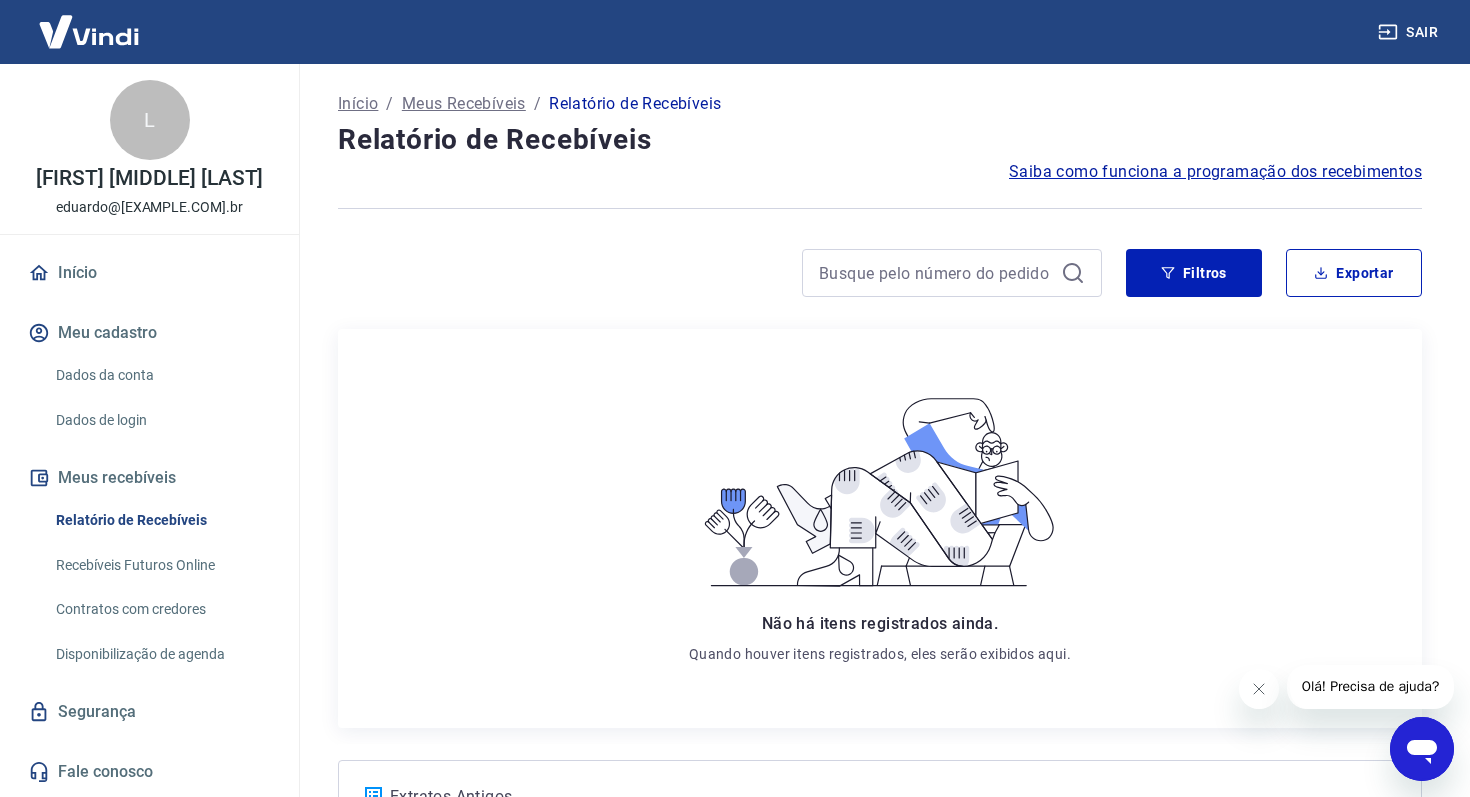 click on "Segurança" at bounding box center [149, 712] 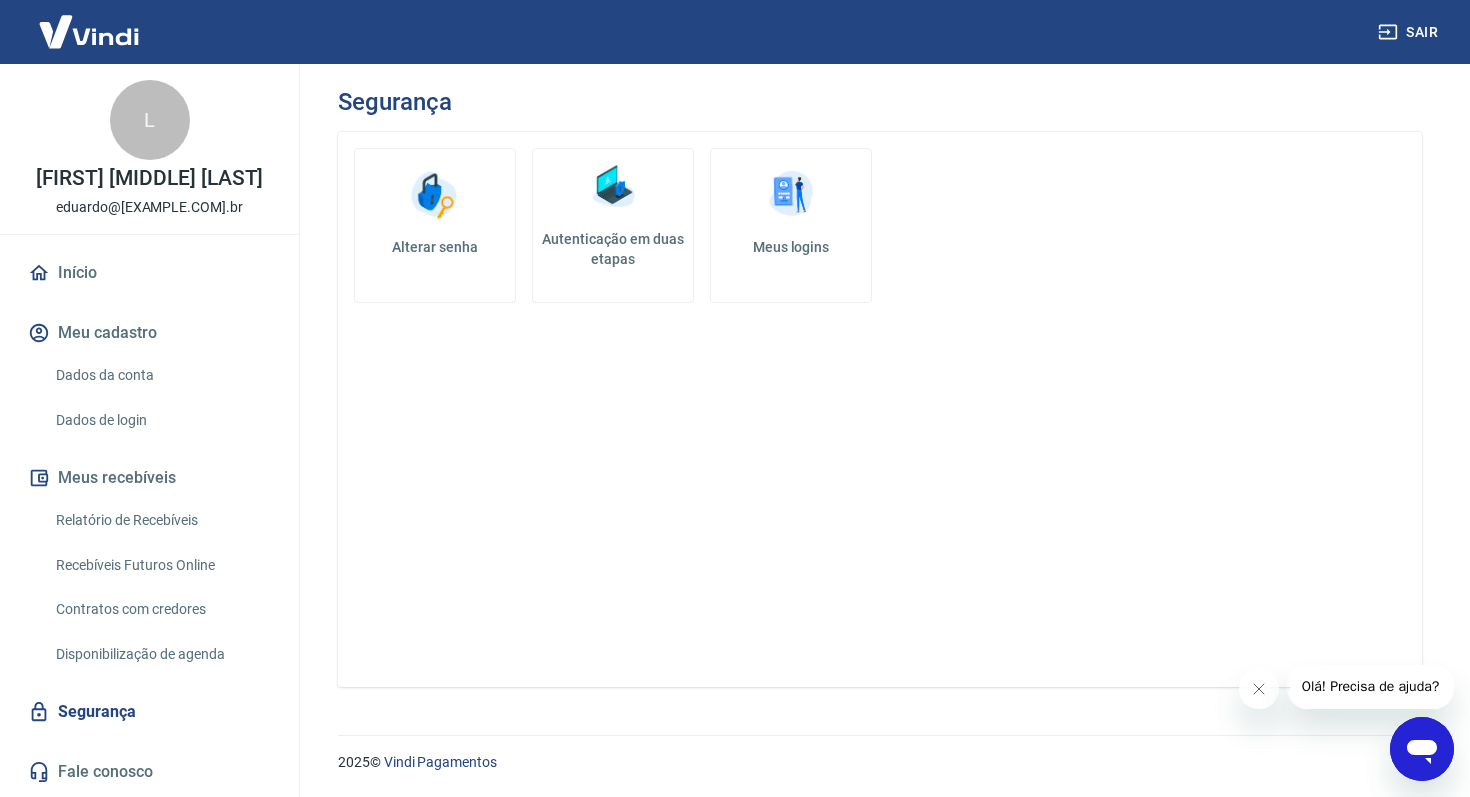 click on "Dados da conta" at bounding box center (161, 375) 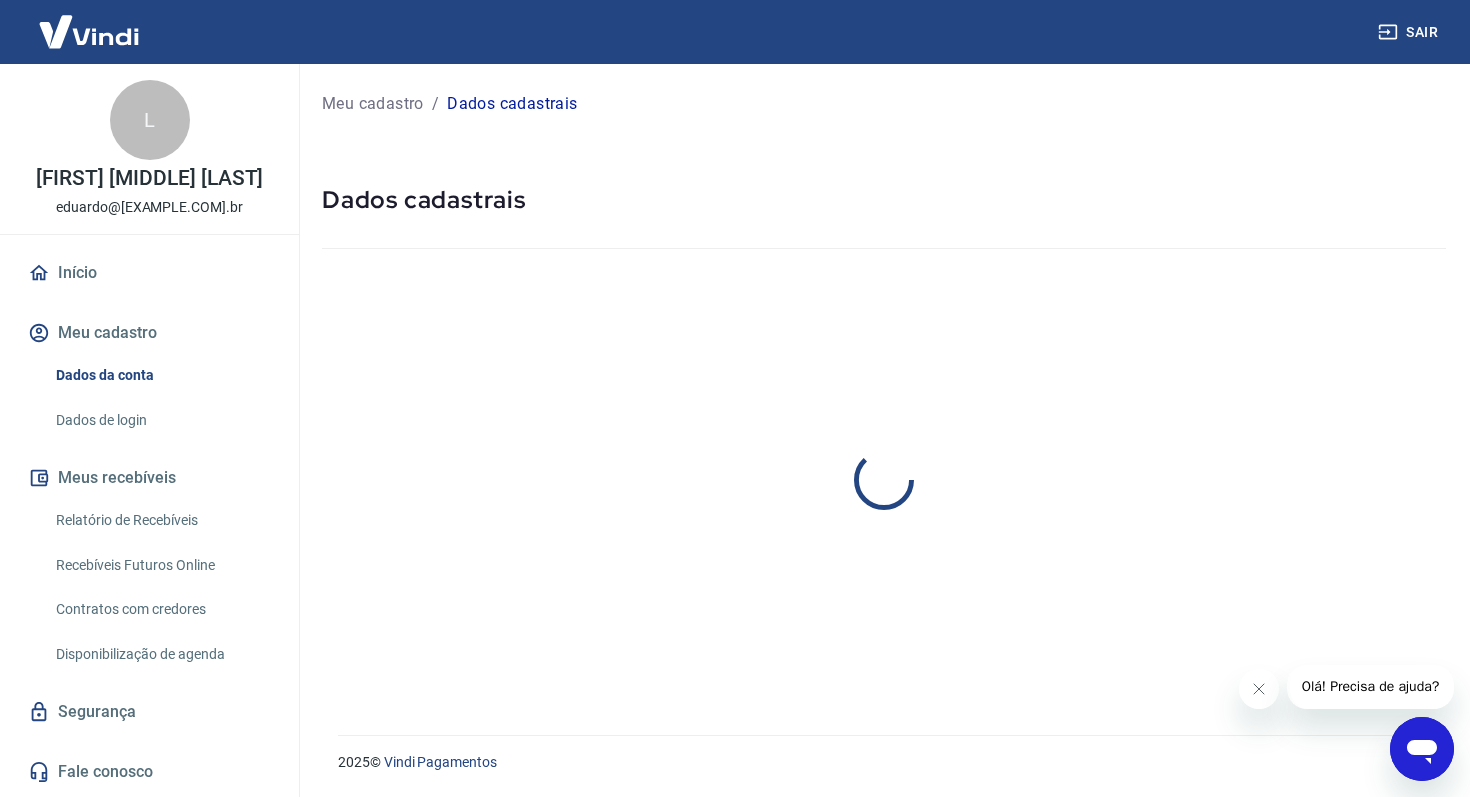 select on "MG" 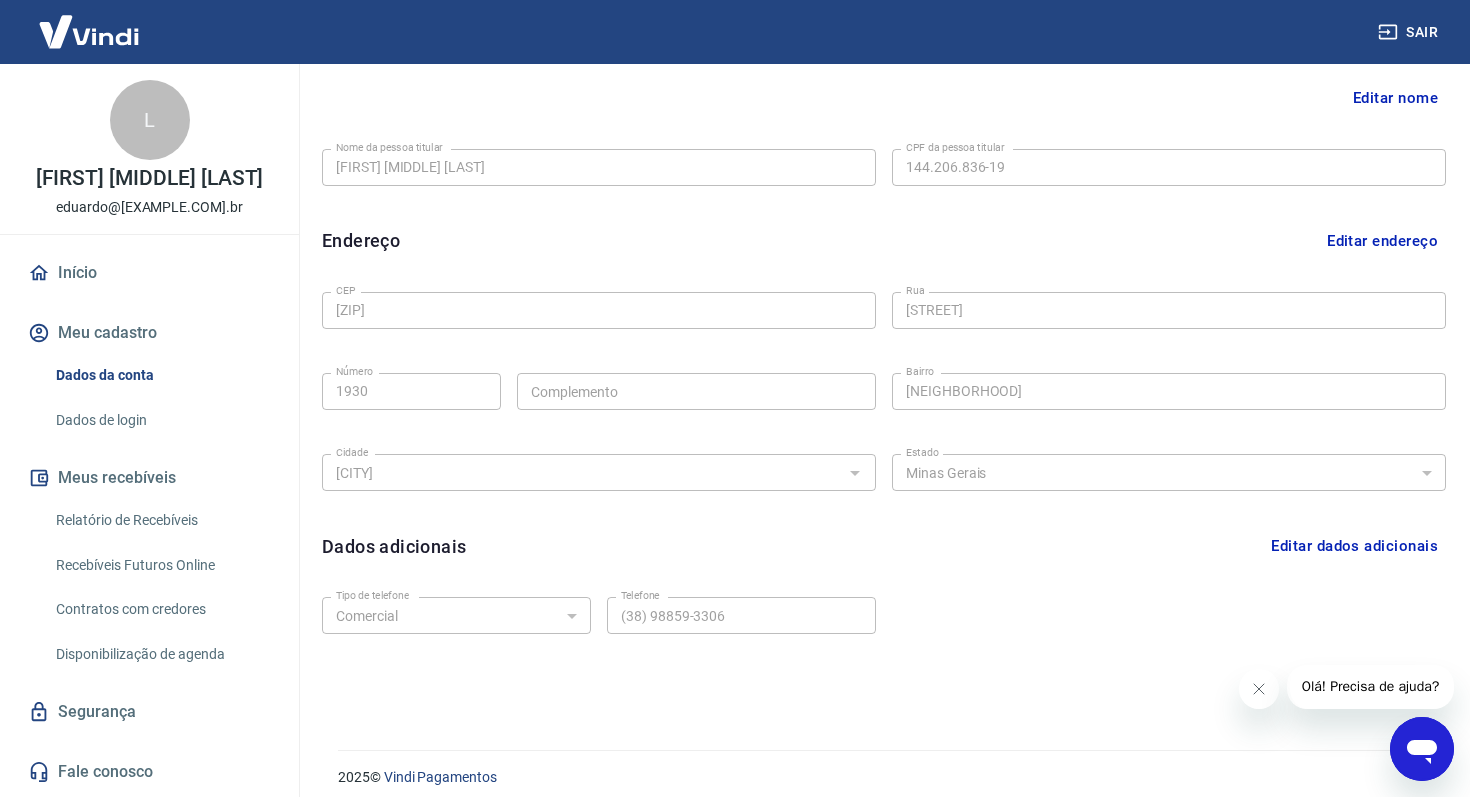 scroll, scrollTop: 483, scrollLeft: 0, axis: vertical 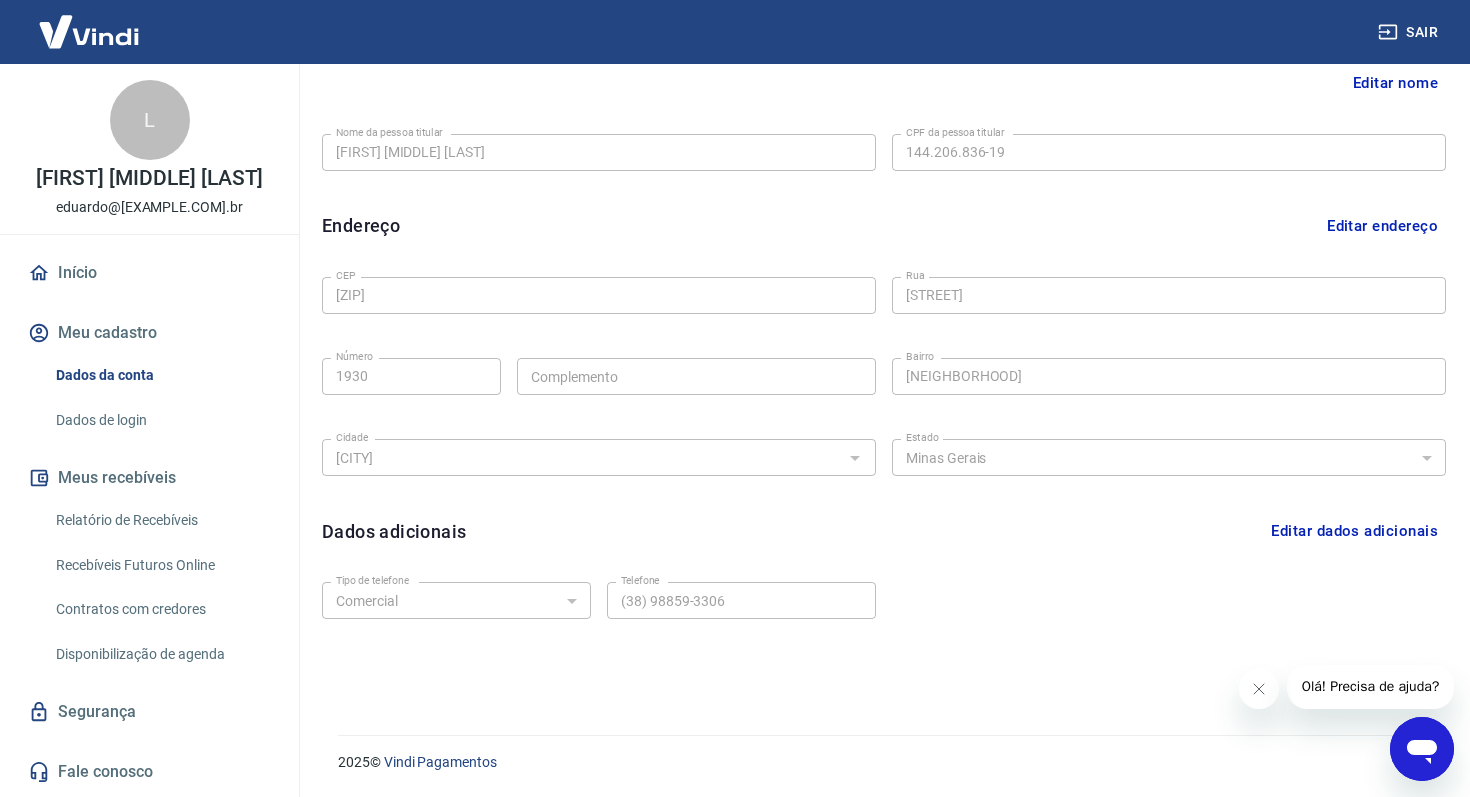 click on "Dados de login" at bounding box center [161, 420] 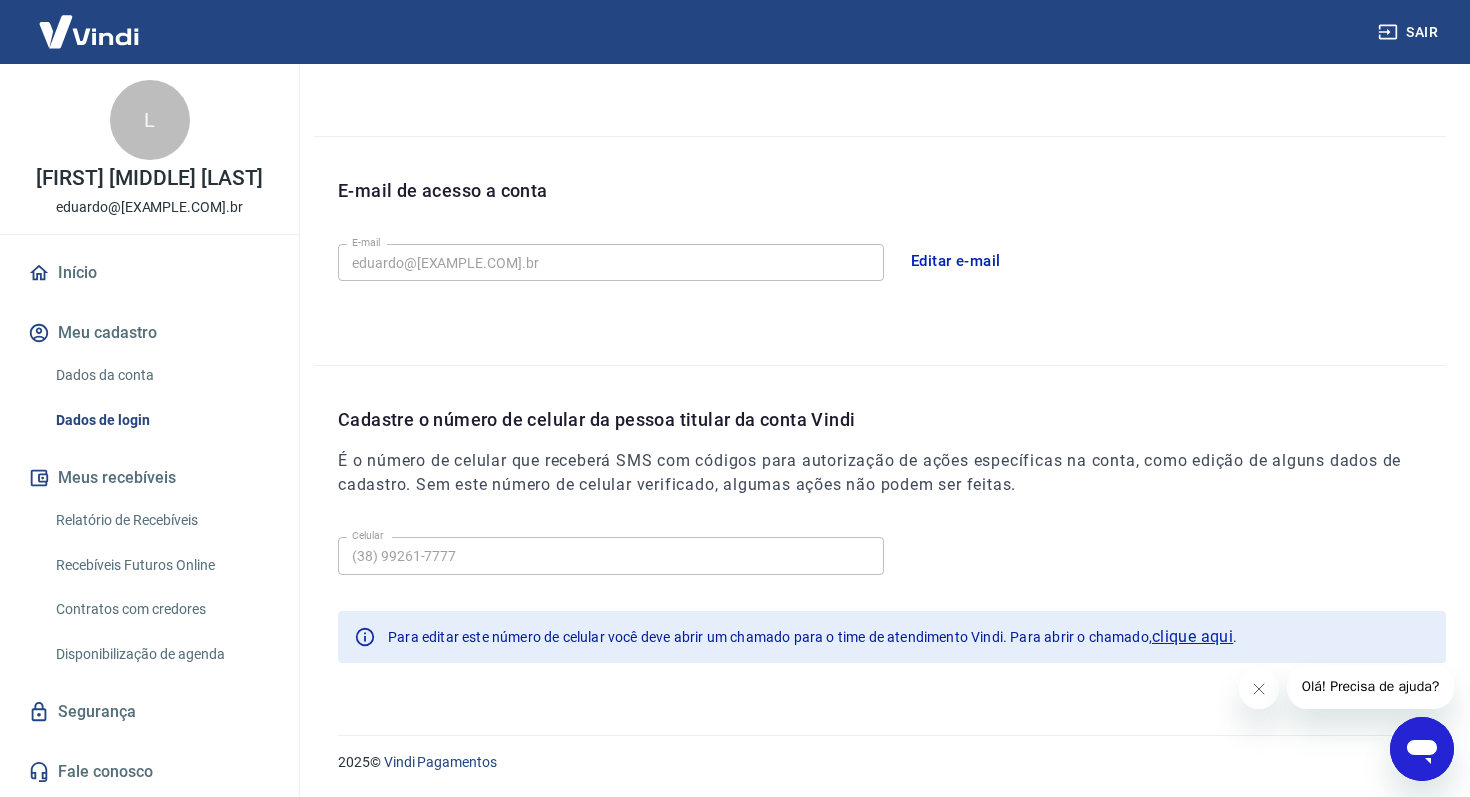 scroll, scrollTop: 467, scrollLeft: 0, axis: vertical 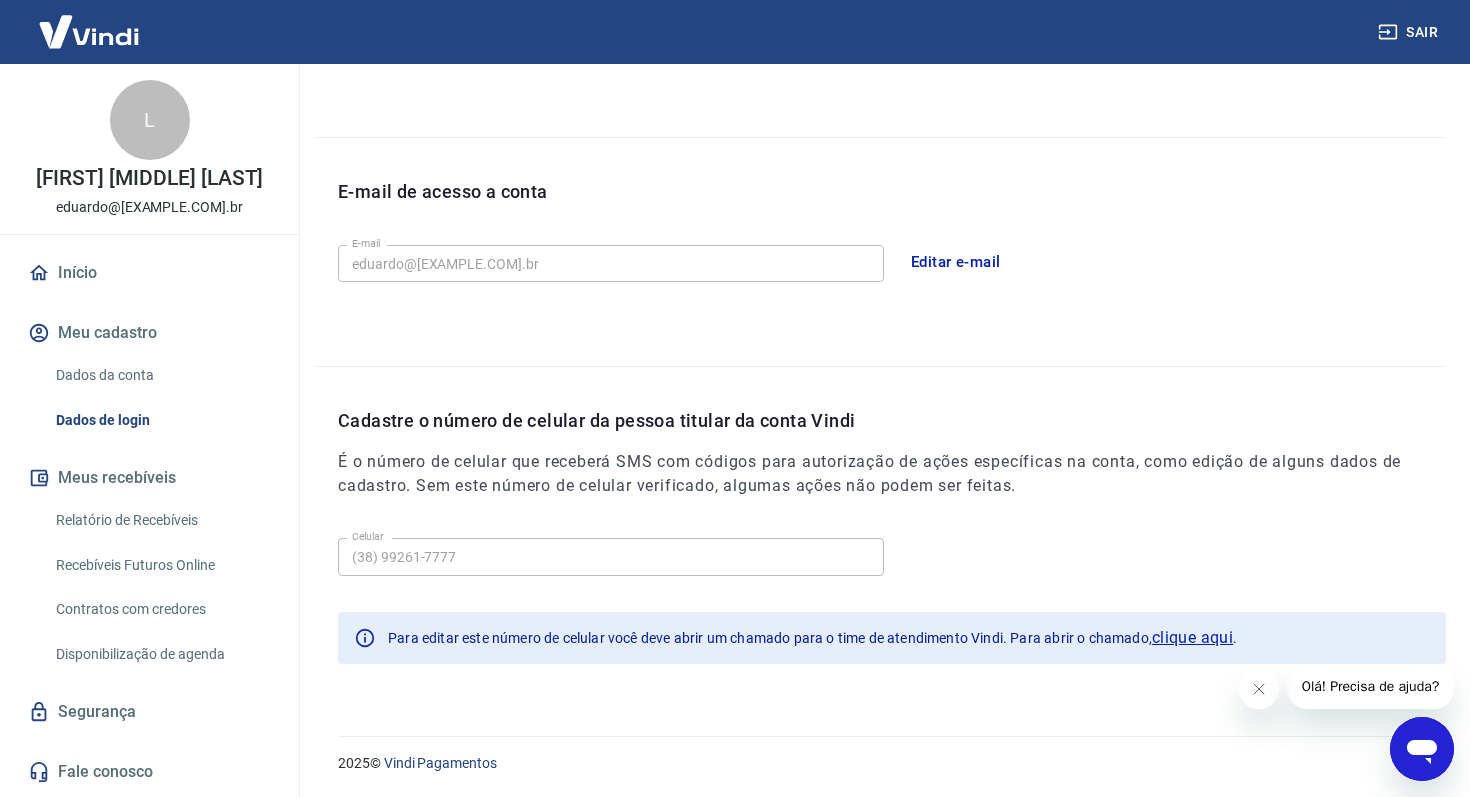 click on "Início" at bounding box center [149, 273] 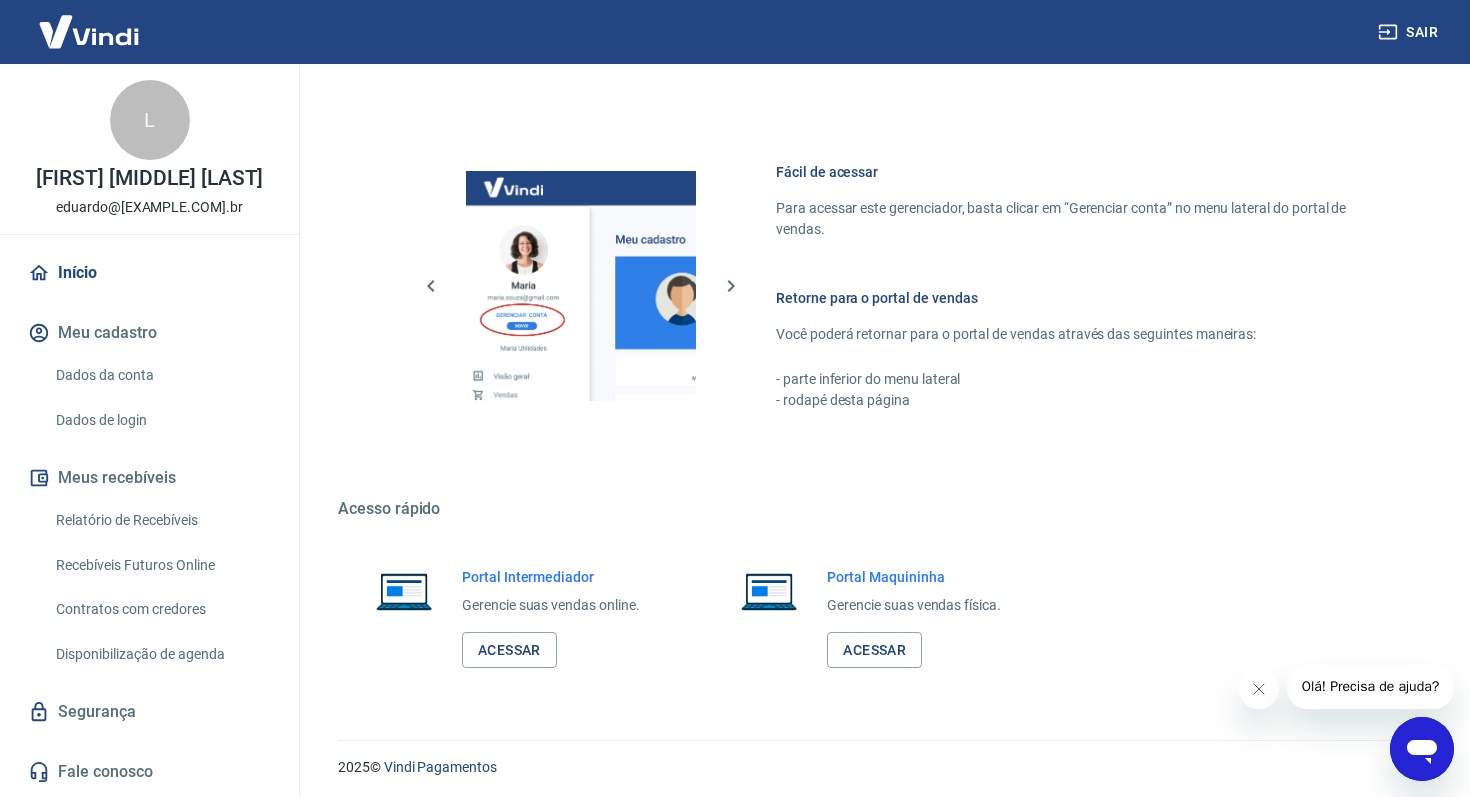 scroll, scrollTop: 1157, scrollLeft: 0, axis: vertical 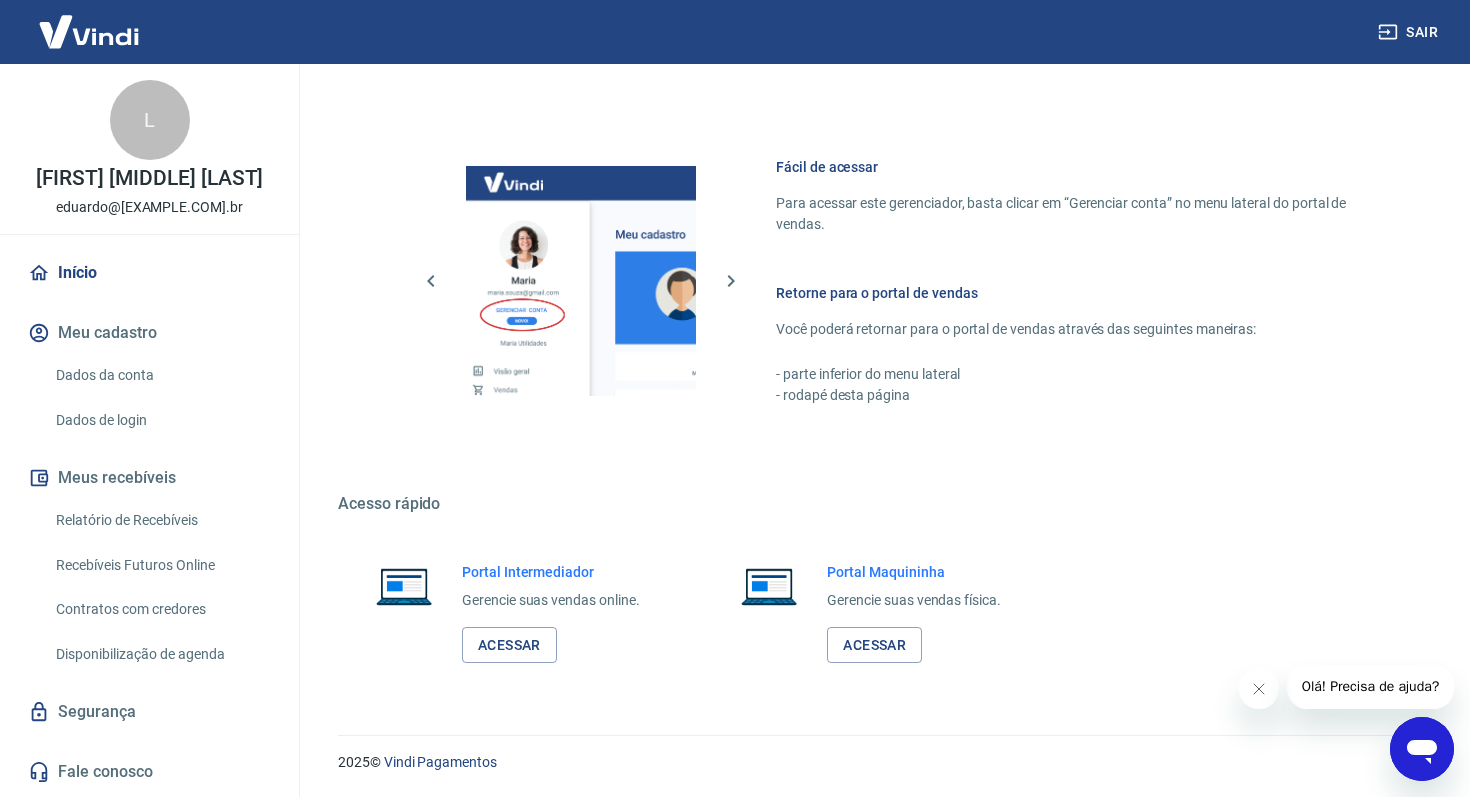 click on "Relatório de Recebíveis" at bounding box center (161, 520) 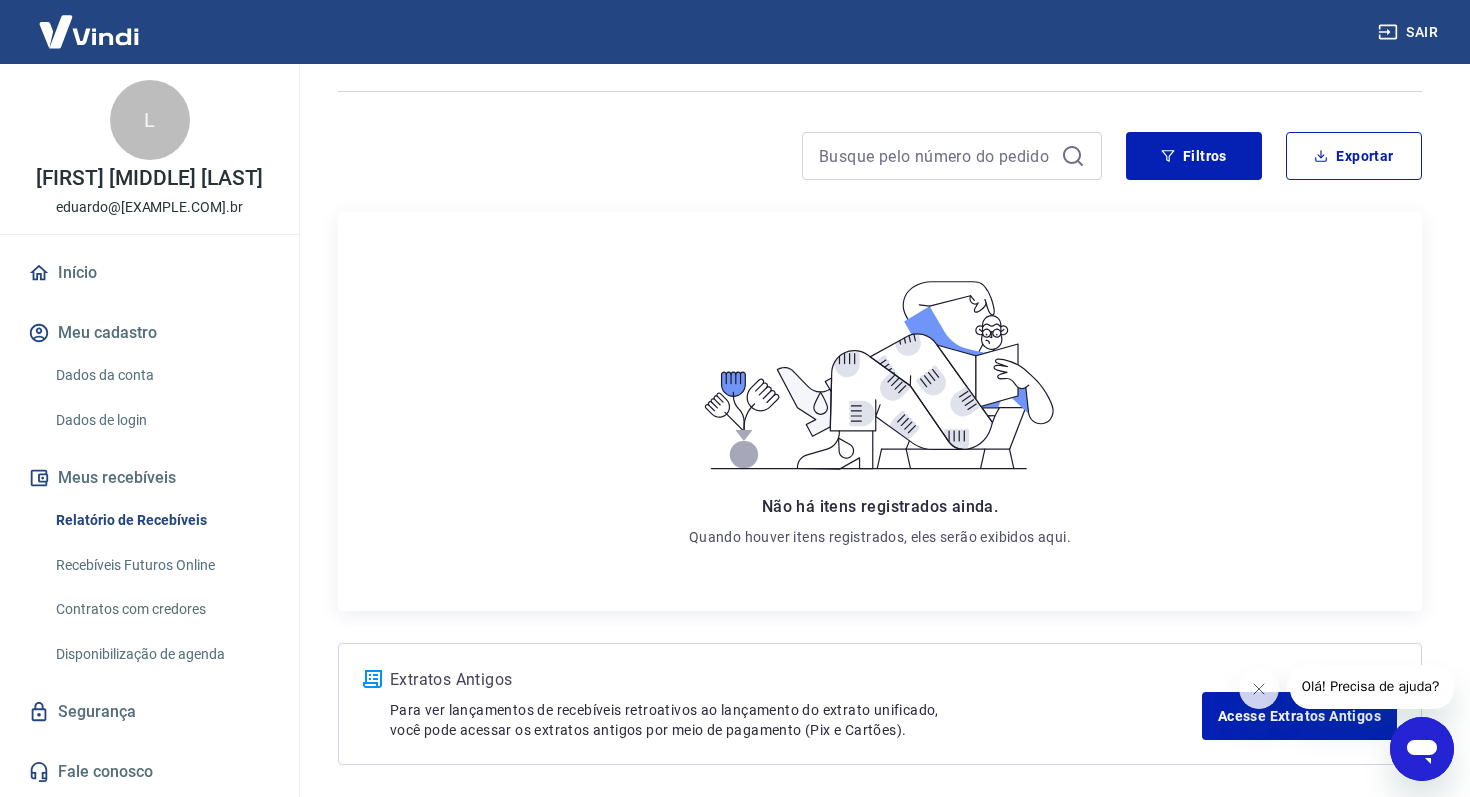 scroll, scrollTop: 196, scrollLeft: 0, axis: vertical 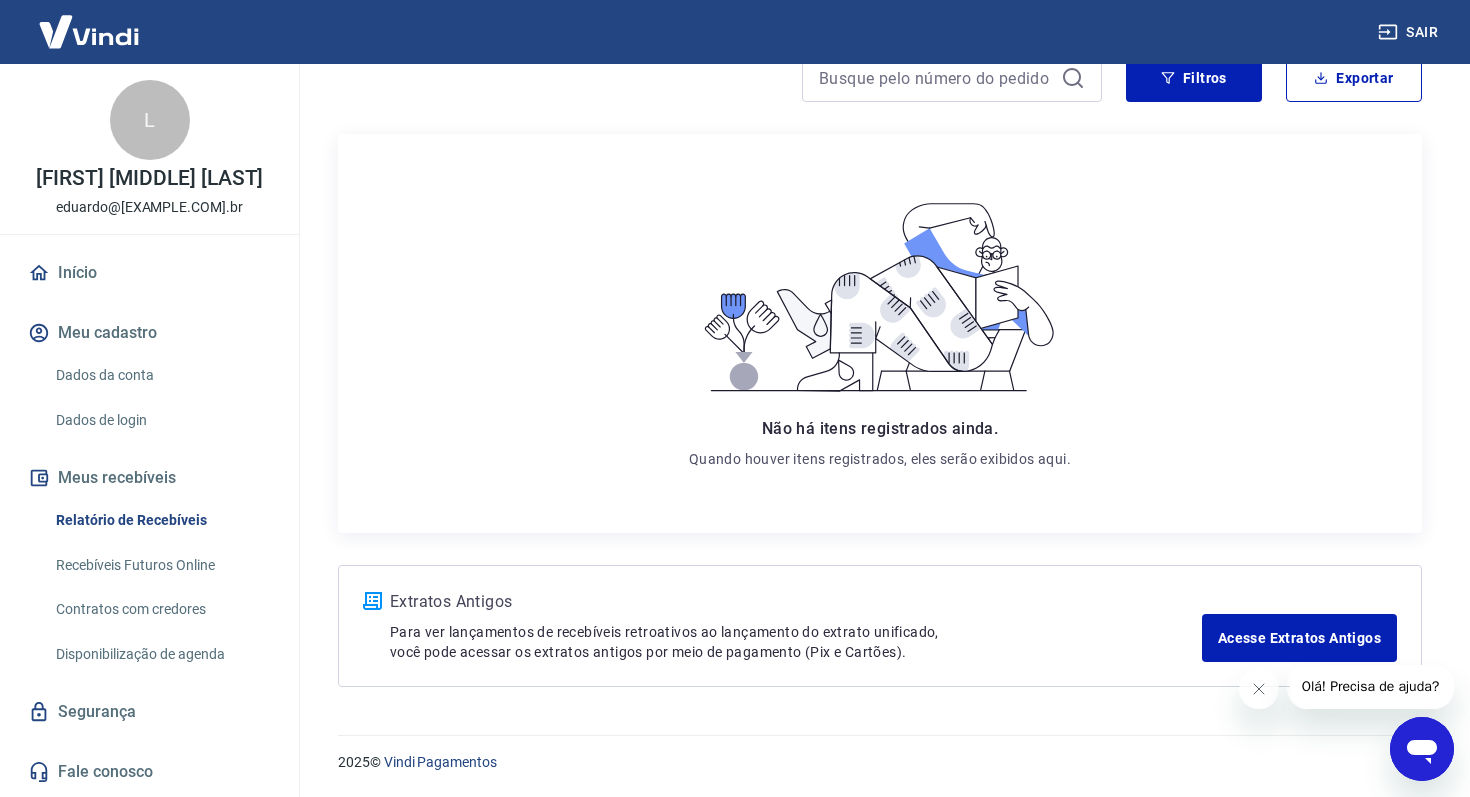 click 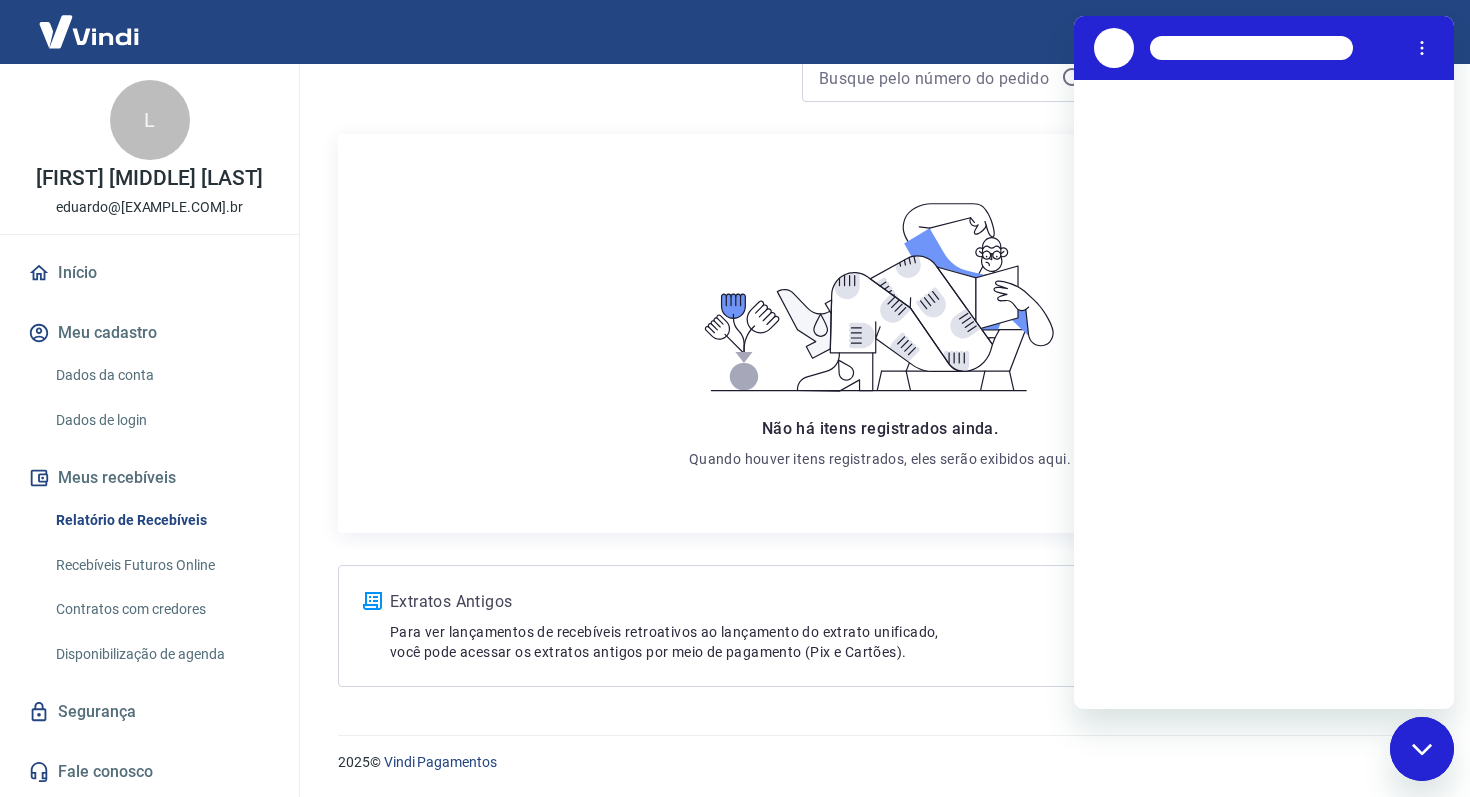 scroll, scrollTop: 0, scrollLeft: 0, axis: both 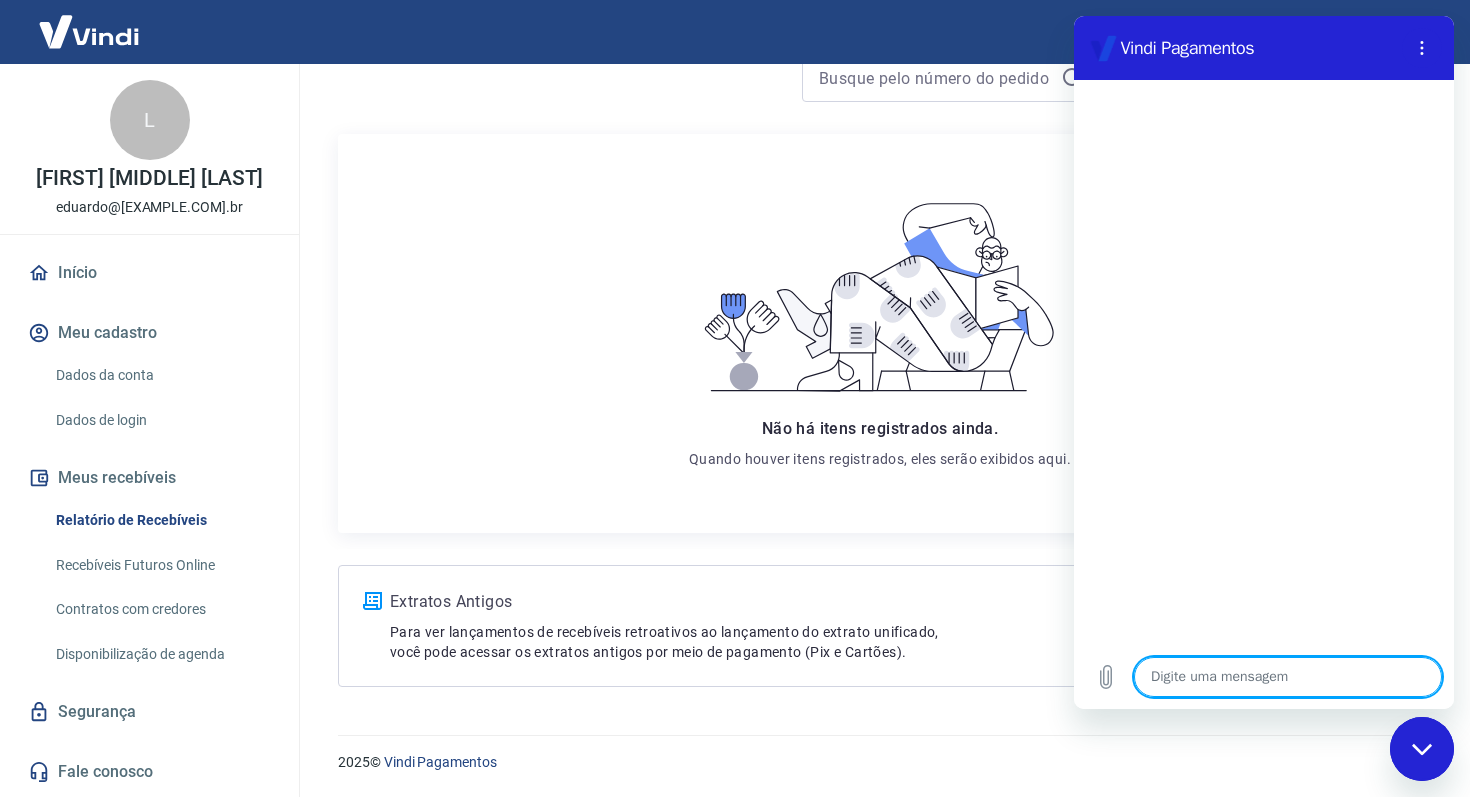 click at bounding box center [1288, 677] 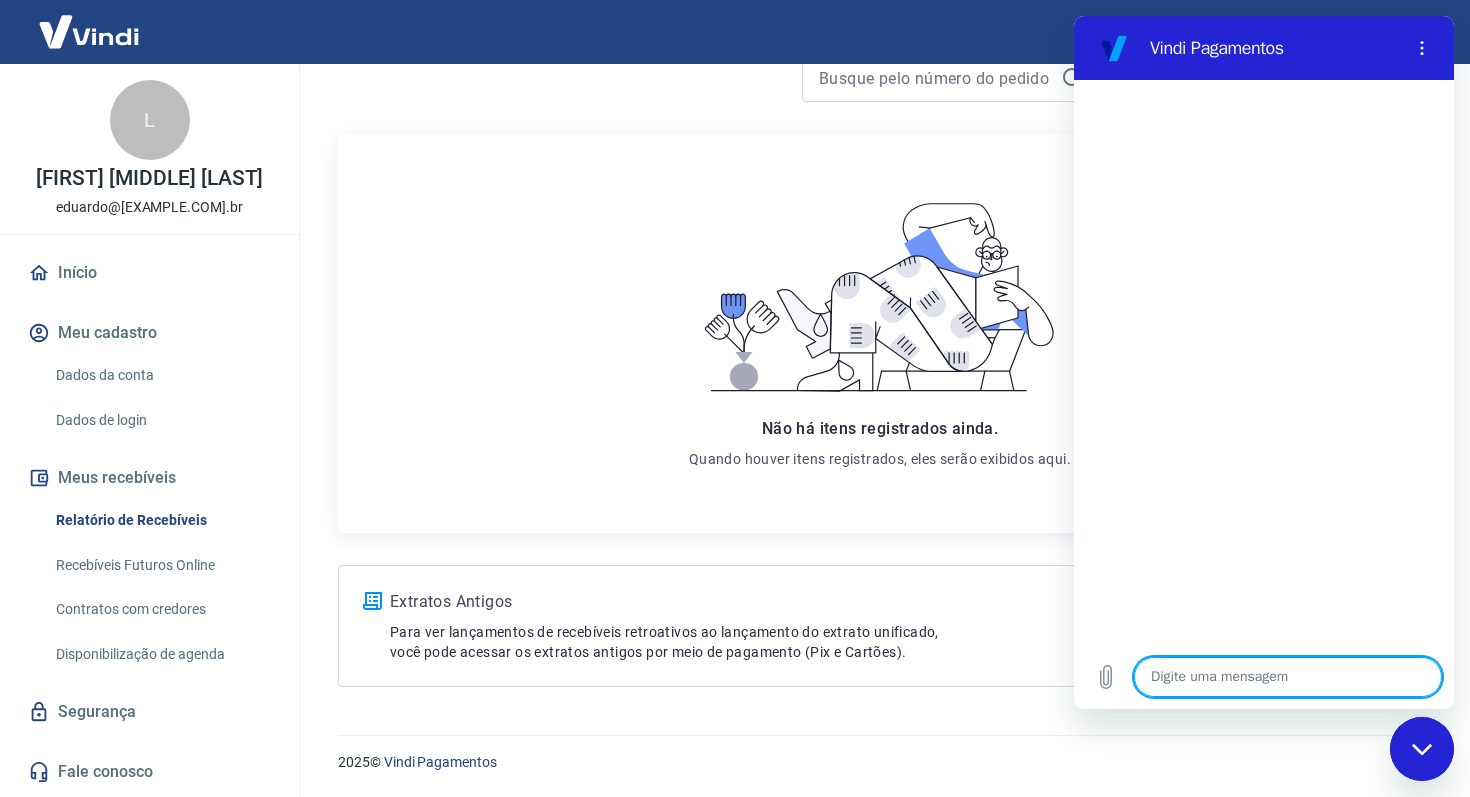 type on "O" 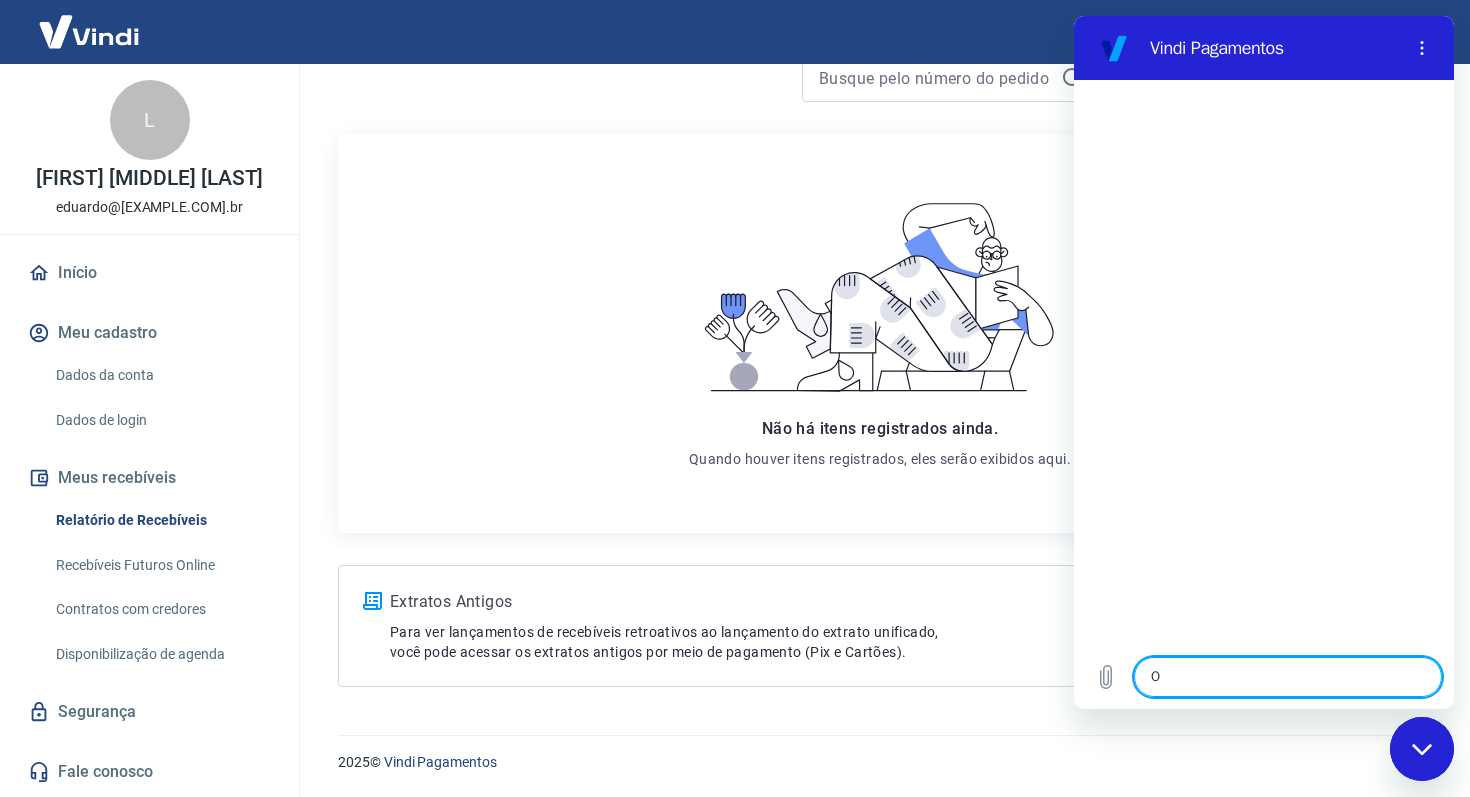 type on "Oi" 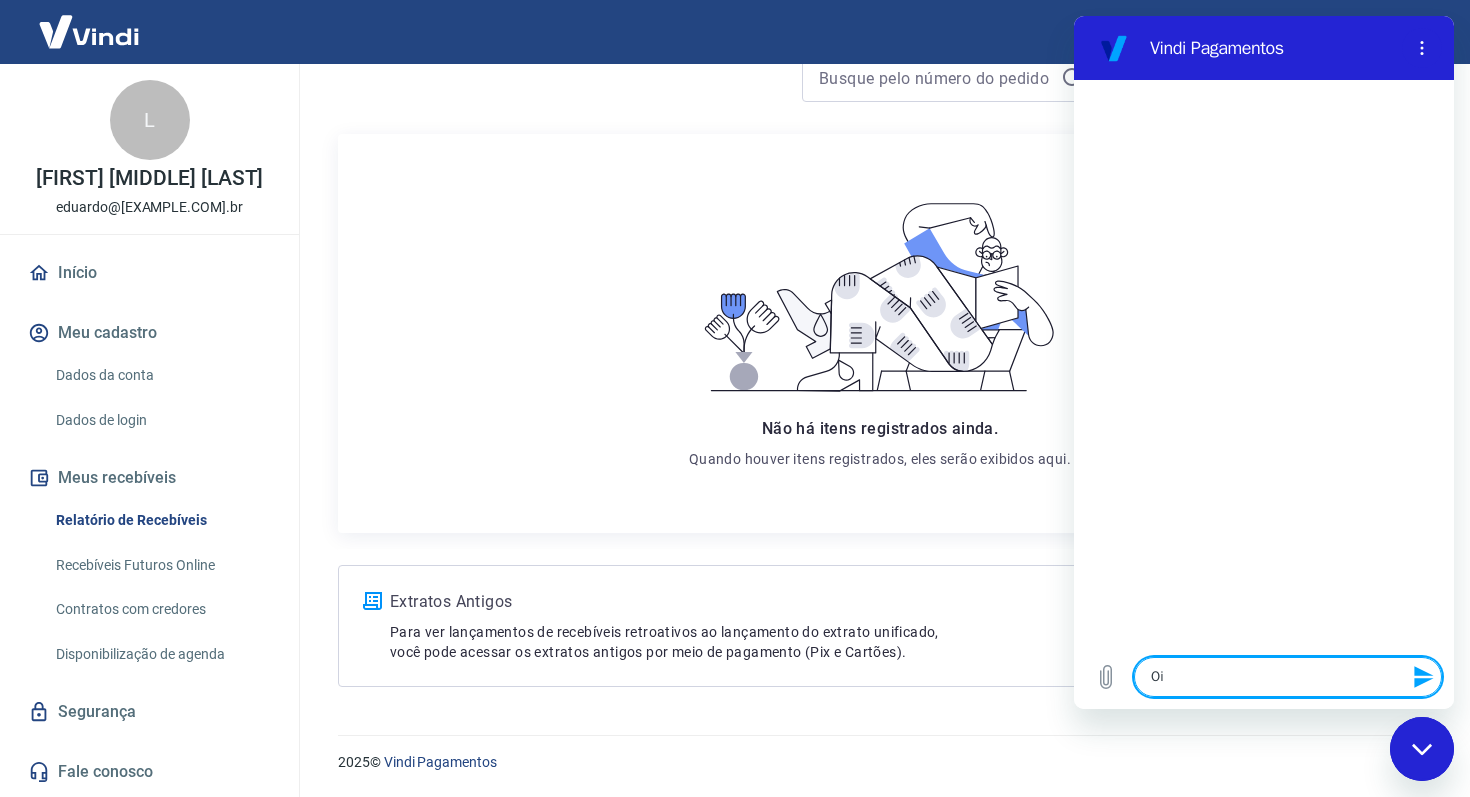type on "Oi," 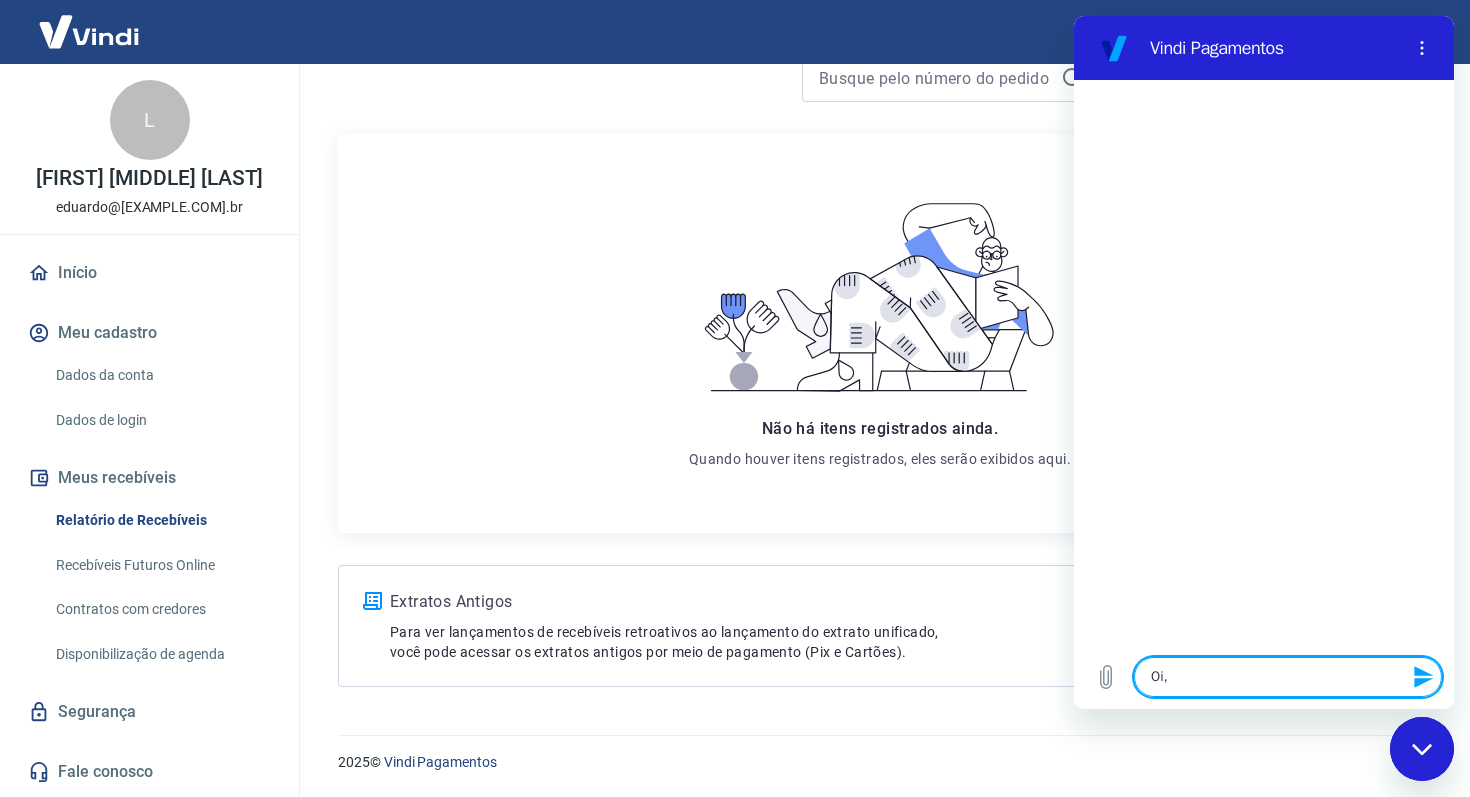 type on "Oi," 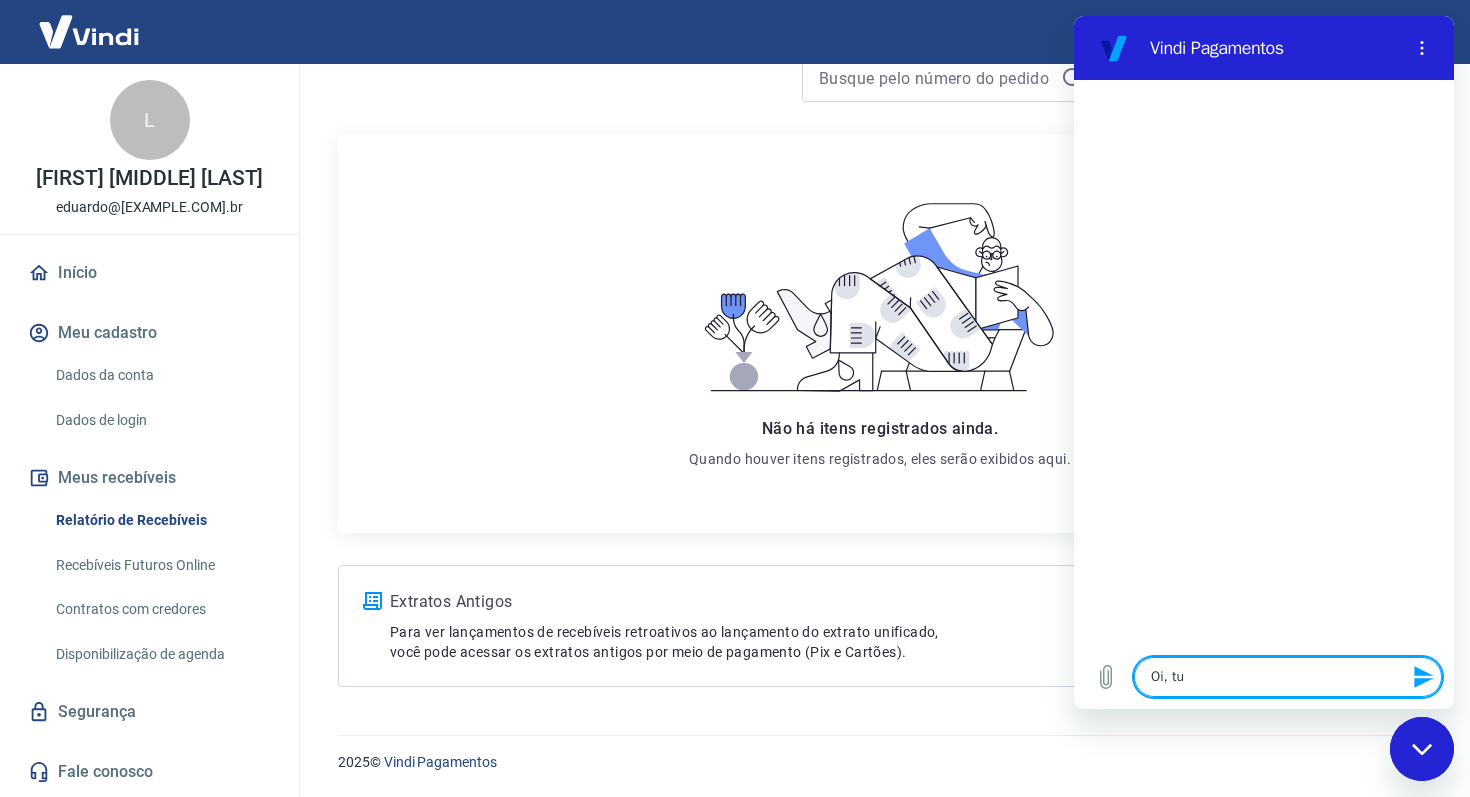 type on "Oi, tud" 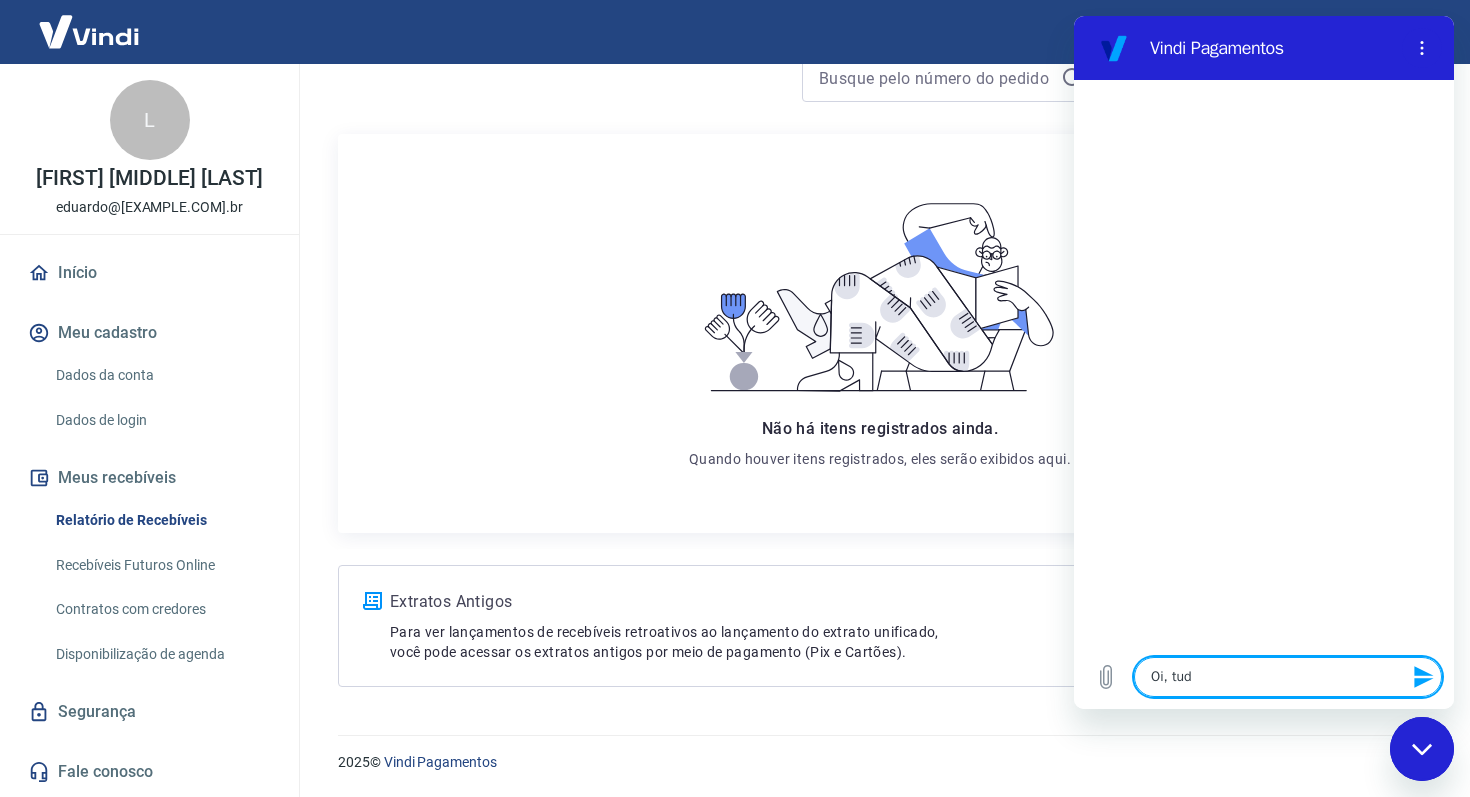 type on "x" 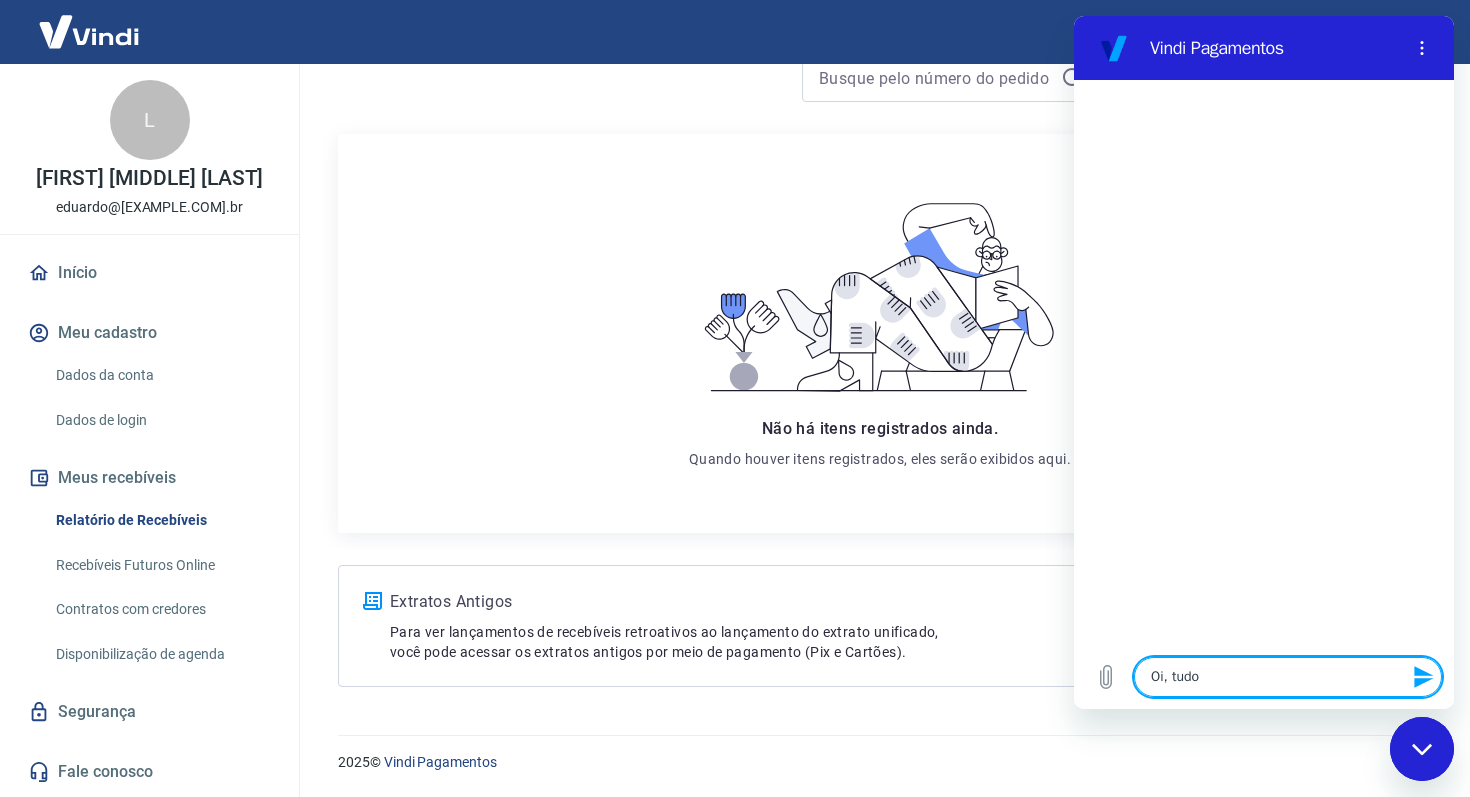 type on "Oi, tudo" 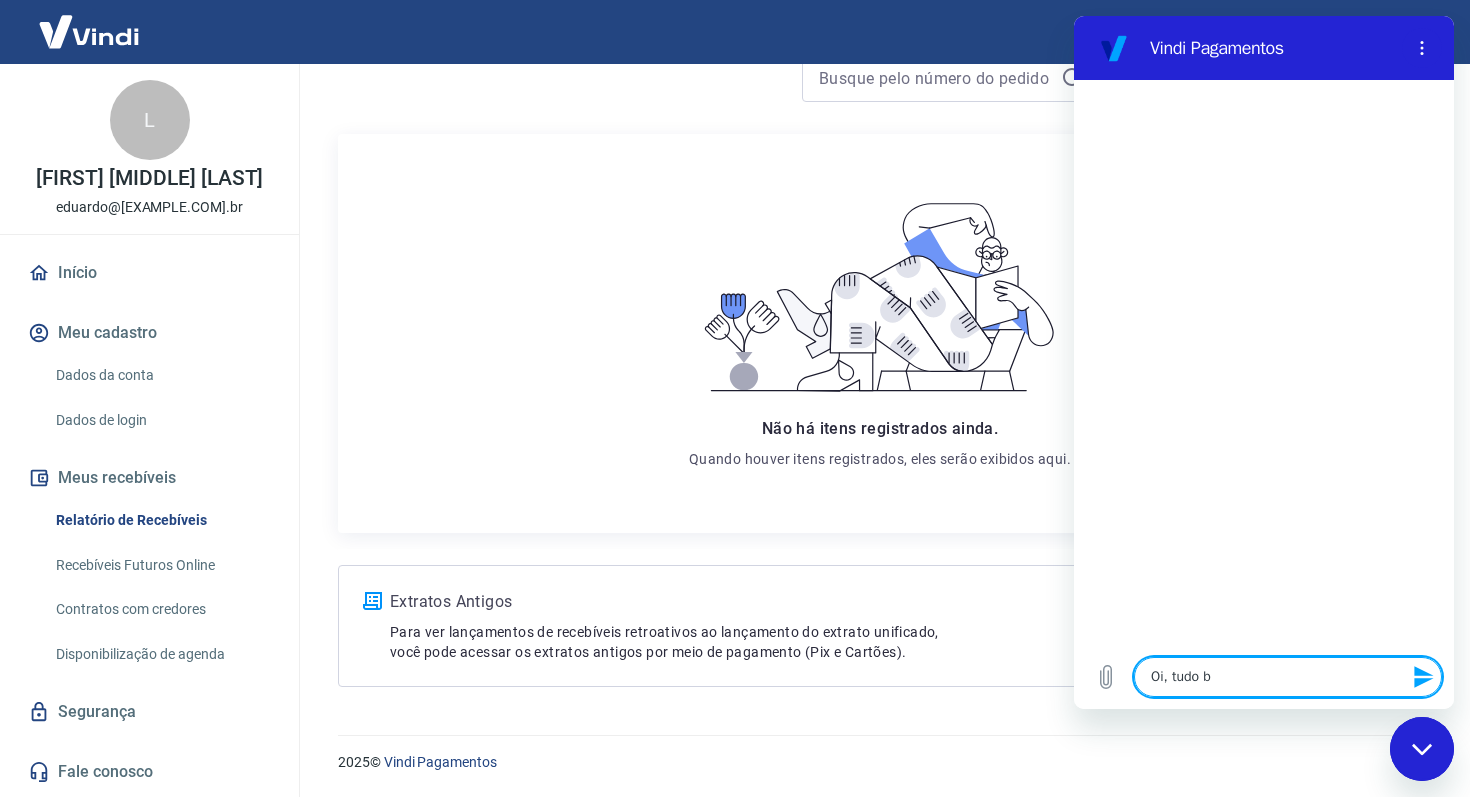 type on "Oi, tudo be" 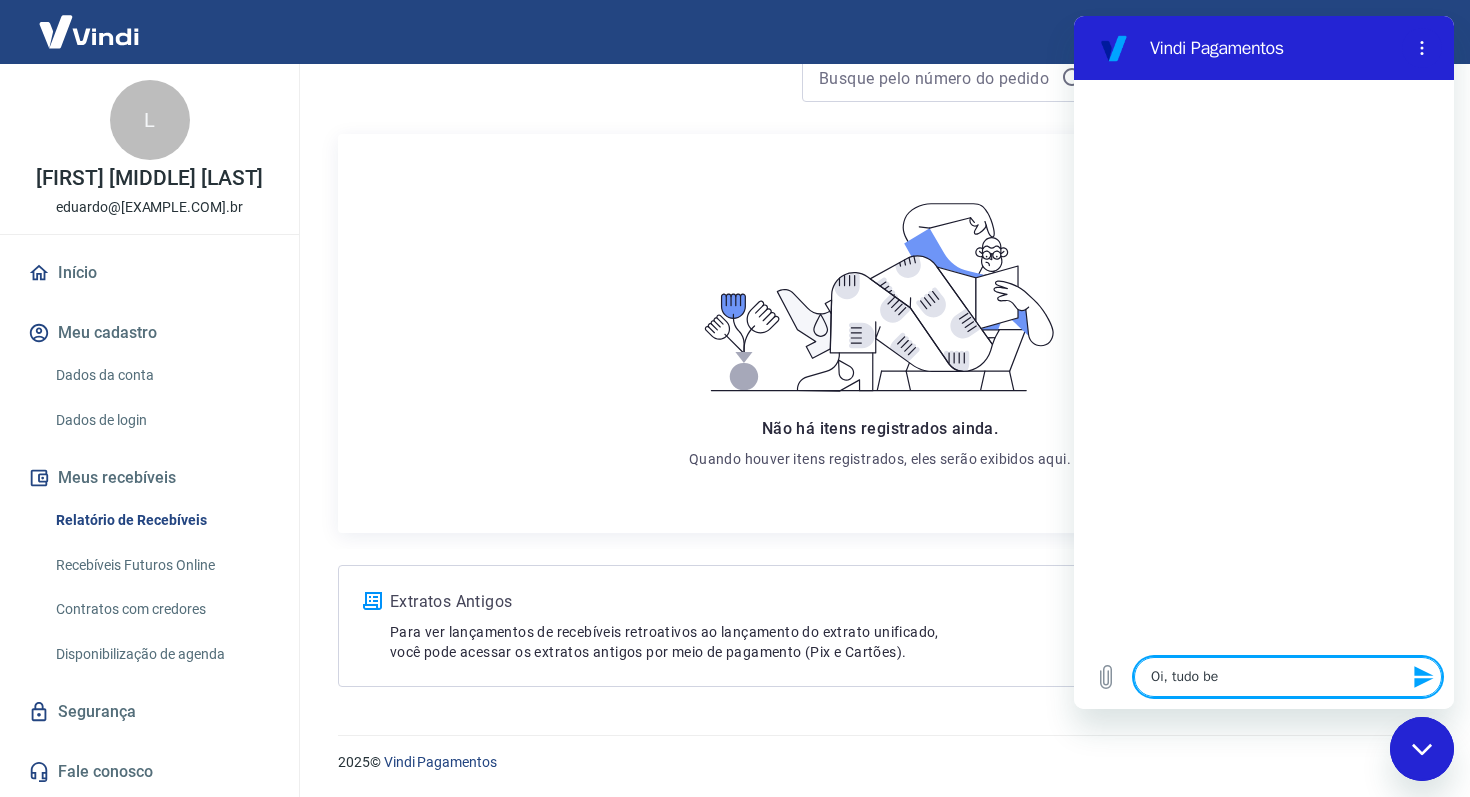 type on "Oi, tudo bem" 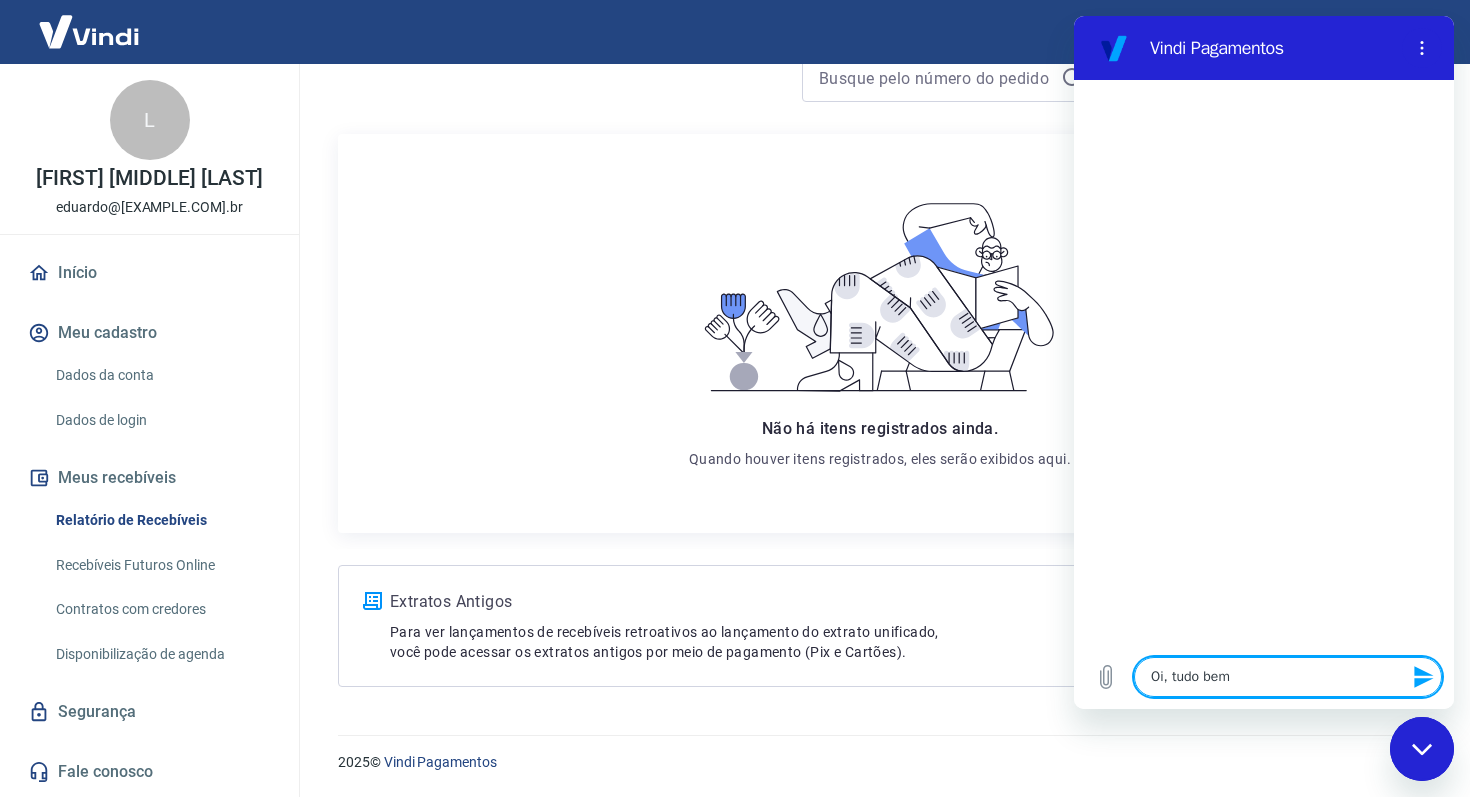 type on "Oi, tudo bem?" 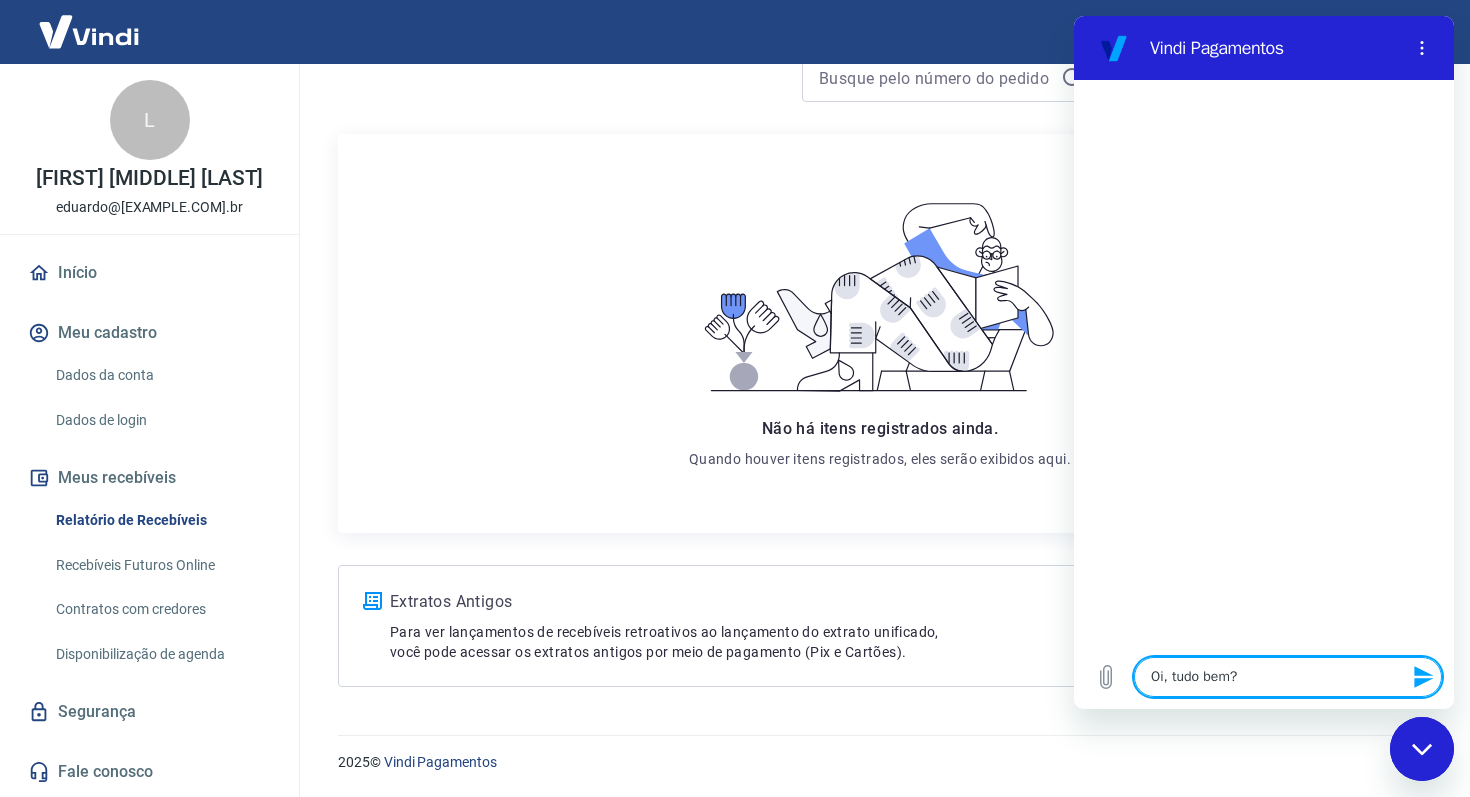 type on "Oi, tudo bem?" 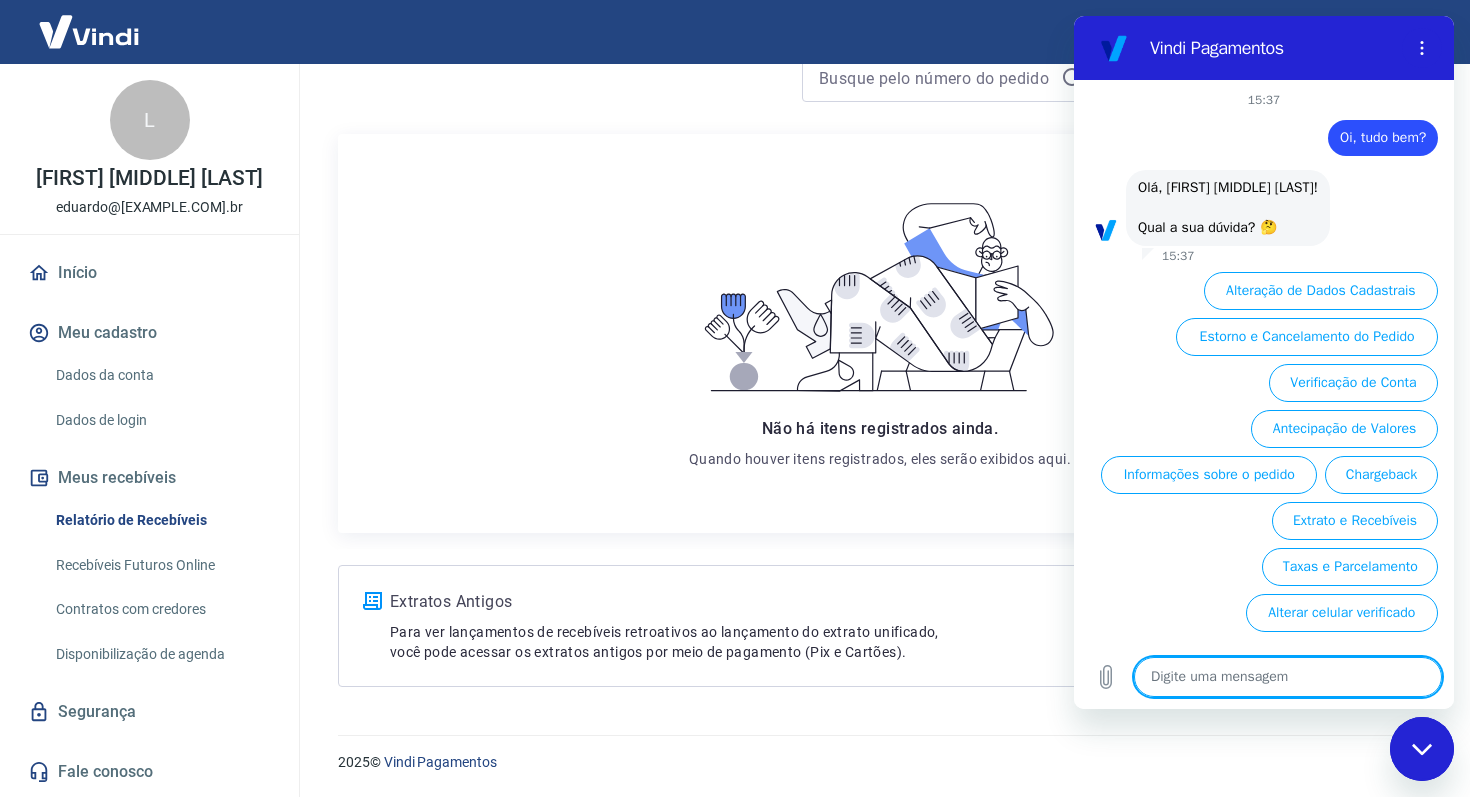 type on "x" 